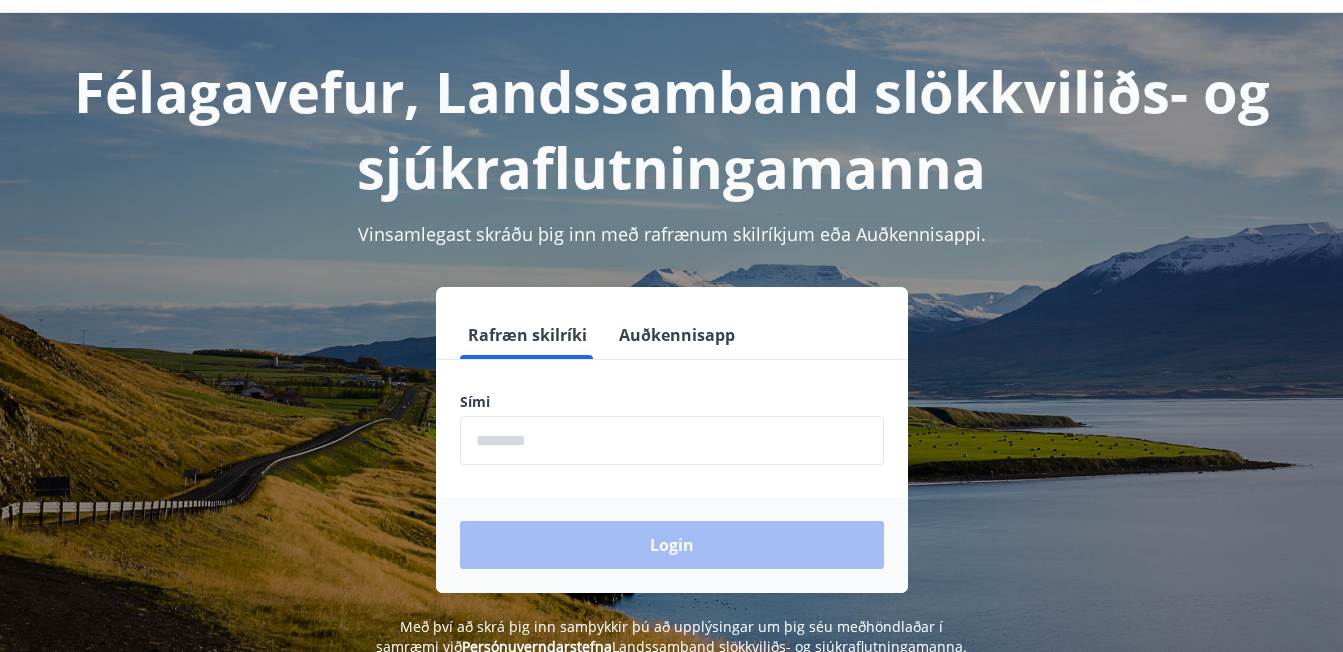 scroll, scrollTop: 200, scrollLeft: 0, axis: vertical 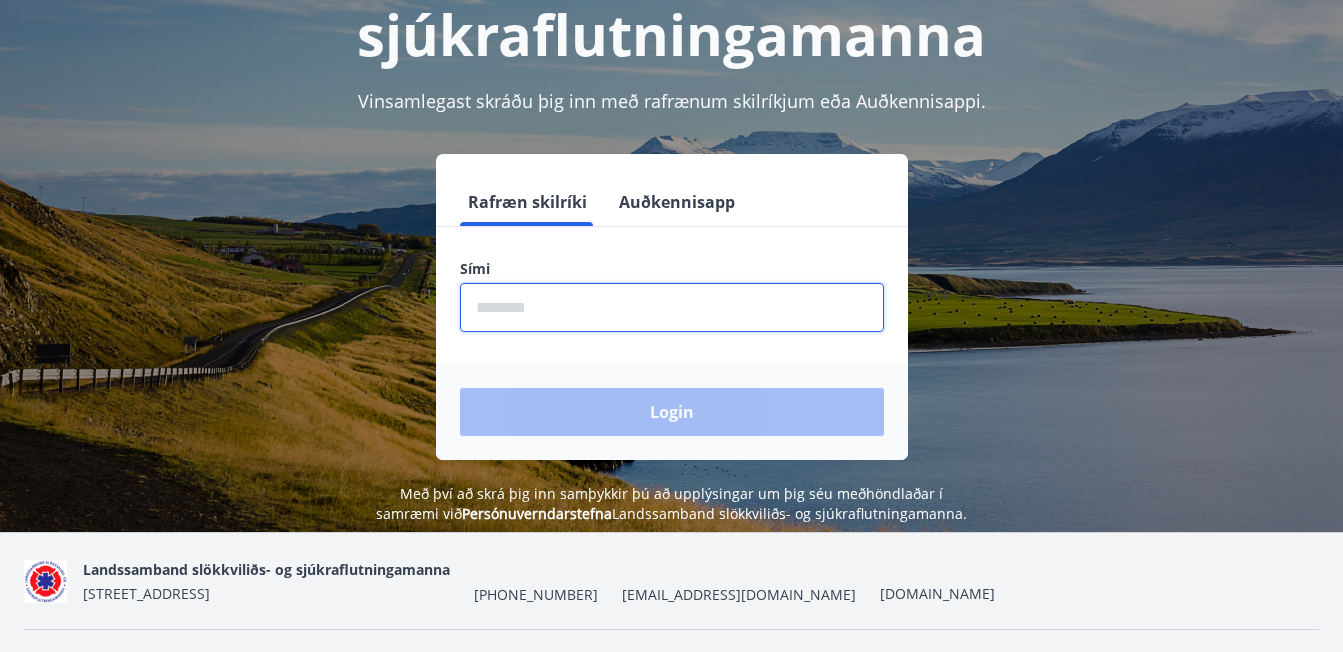 click at bounding box center [672, 307] 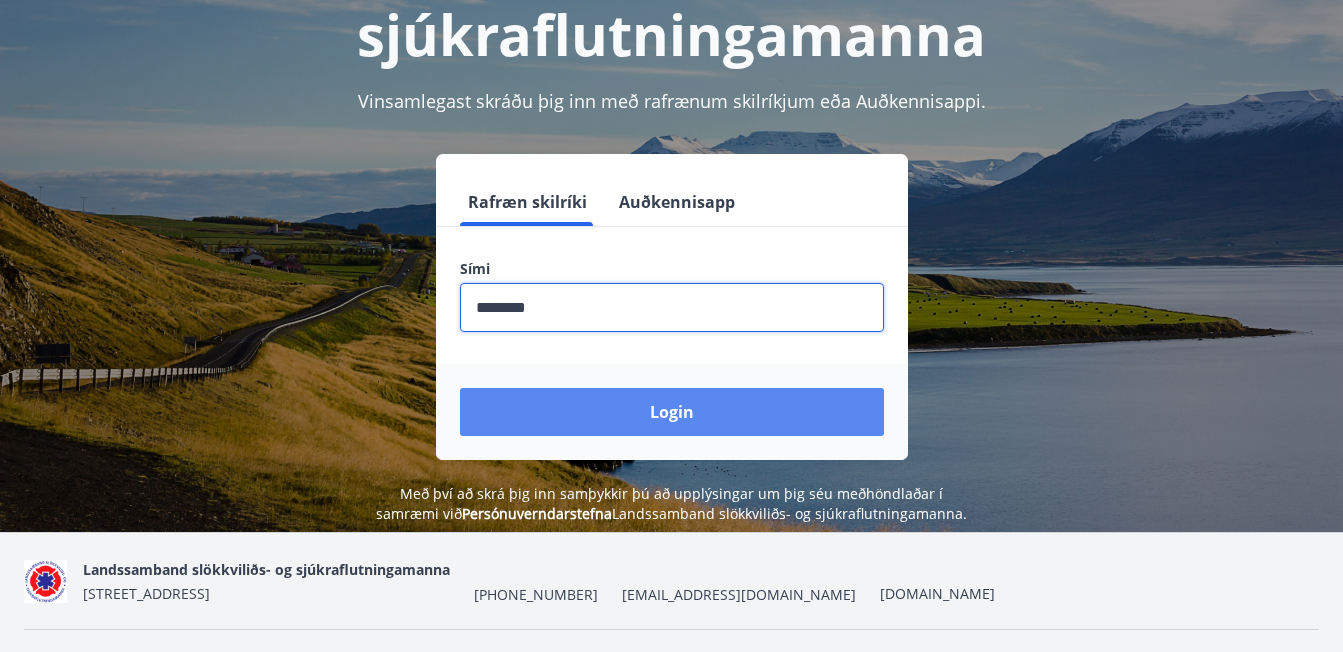 click on "Login" at bounding box center (672, 412) 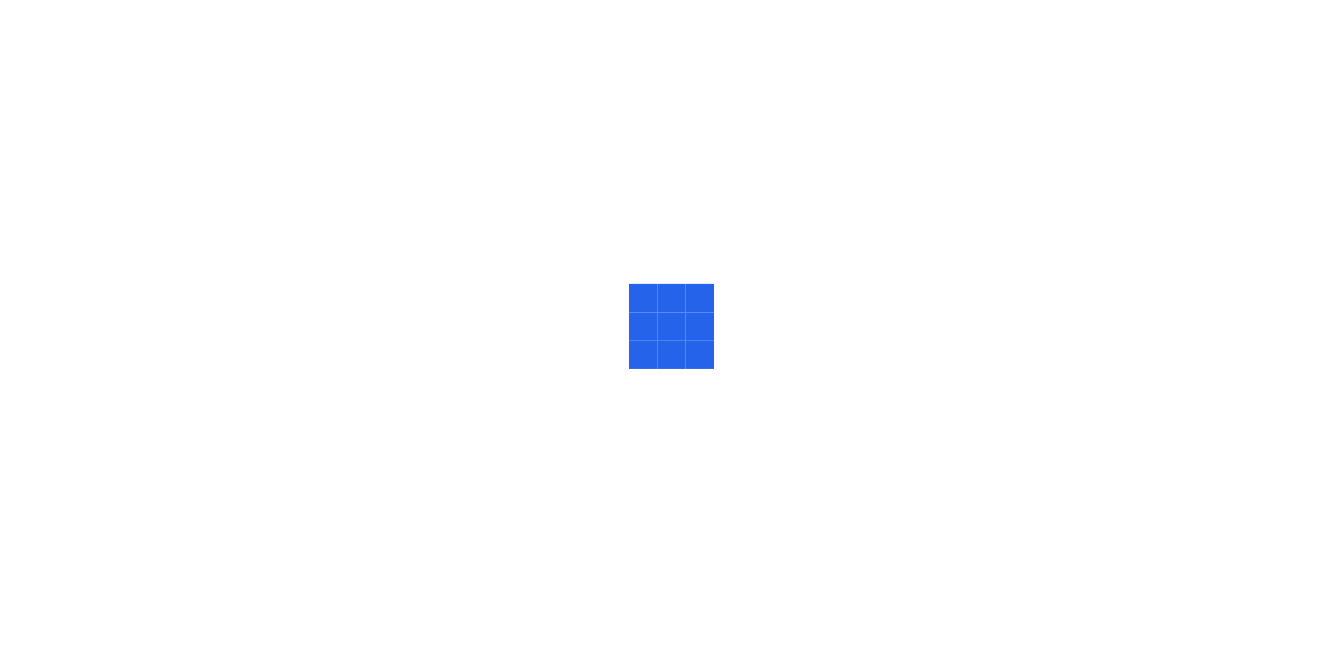 scroll, scrollTop: 0, scrollLeft: 0, axis: both 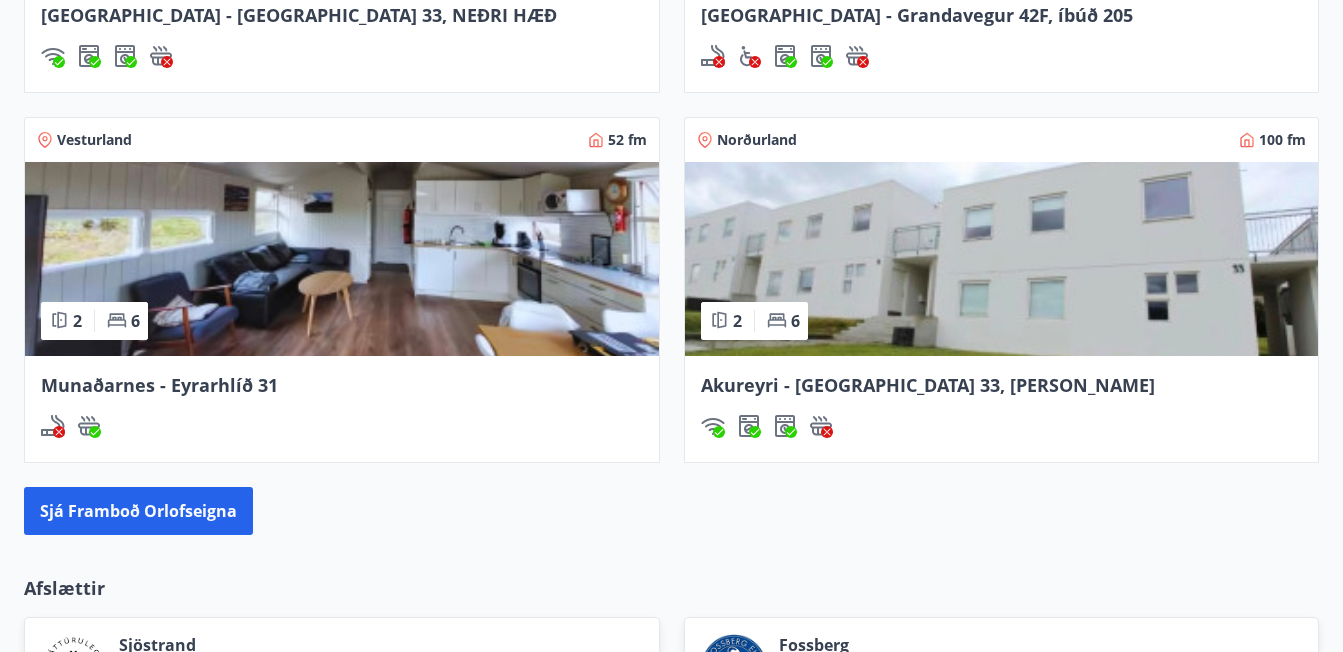 click on "Munaðarnes - Eyrarhlíð 31" at bounding box center [159, 385] 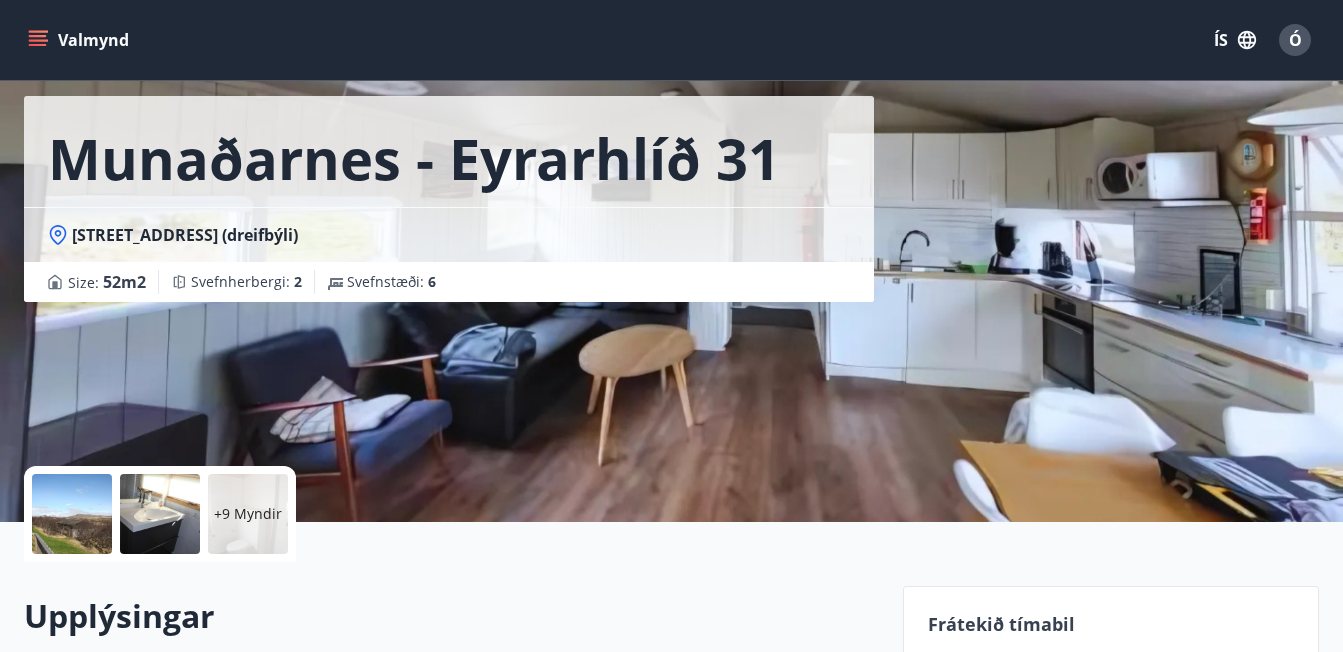 scroll, scrollTop: 0, scrollLeft: 0, axis: both 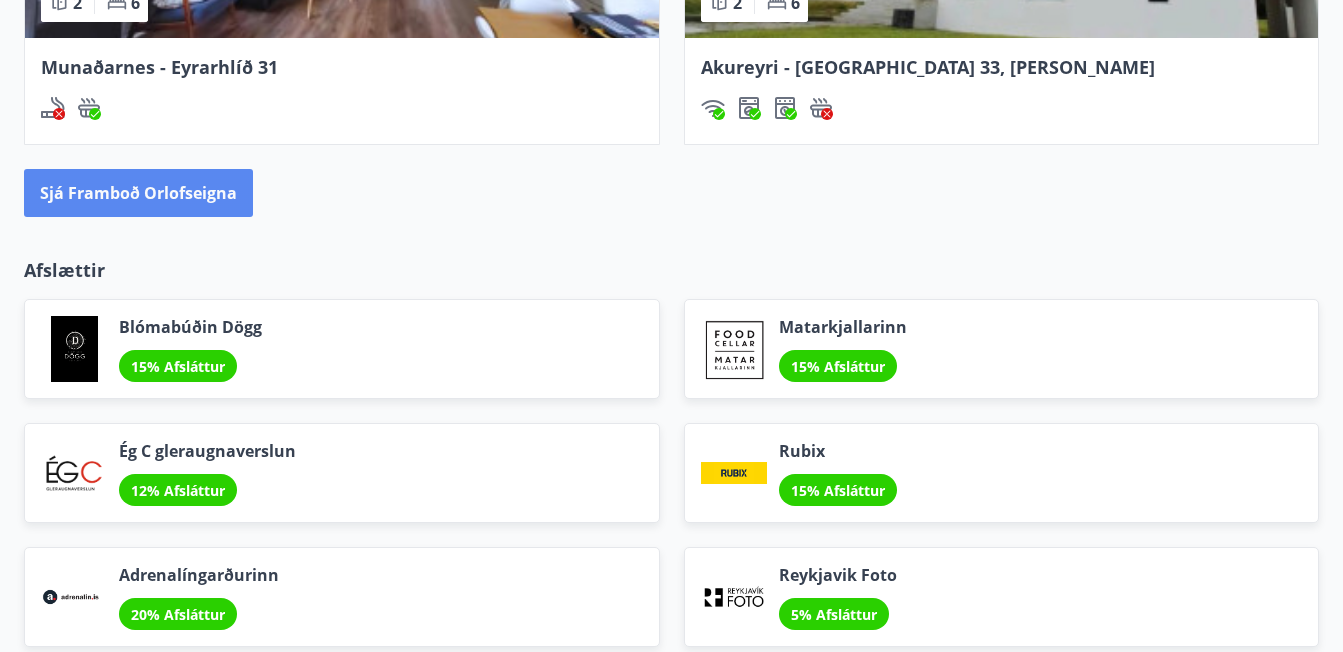 click on "Sjá framboð orlofseigna" at bounding box center (138, 193) 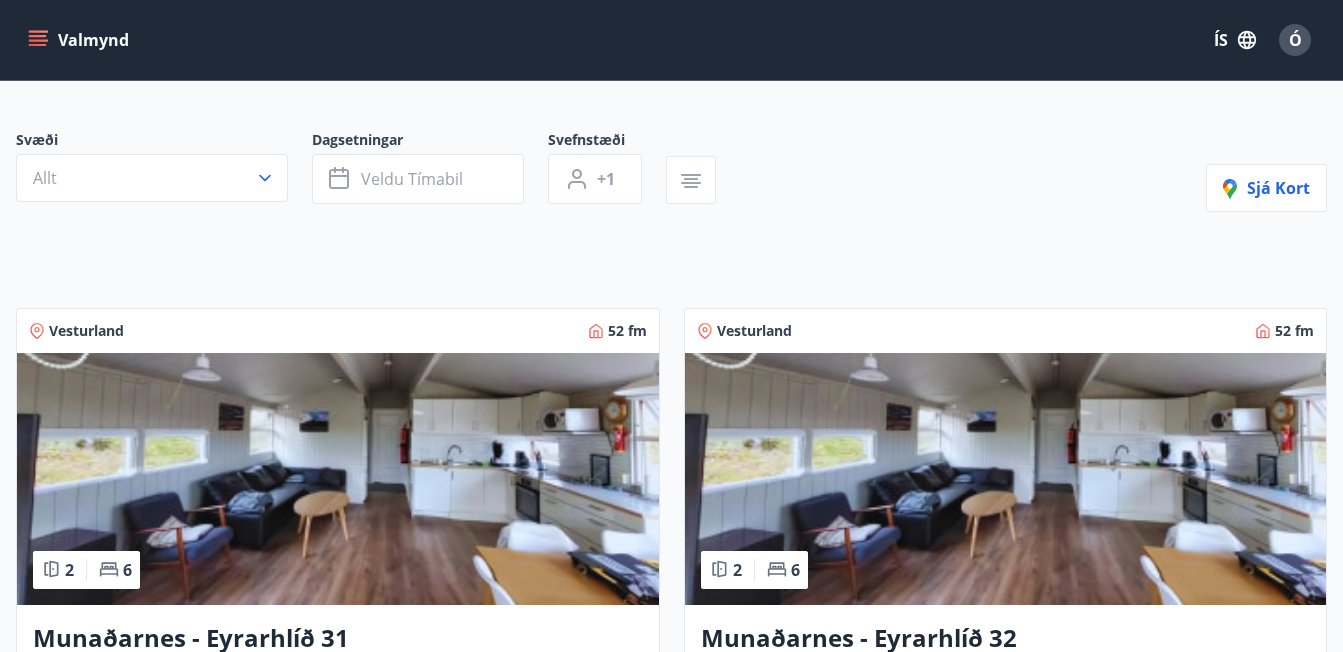 scroll, scrollTop: 100, scrollLeft: 0, axis: vertical 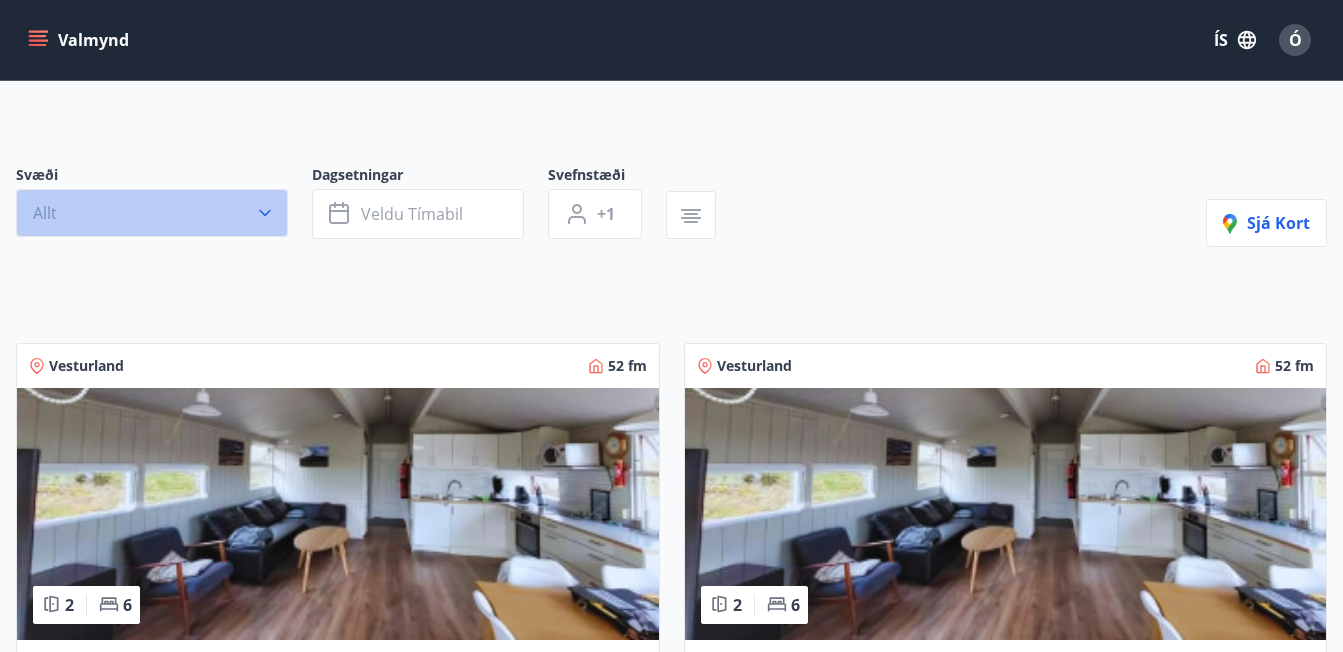 click 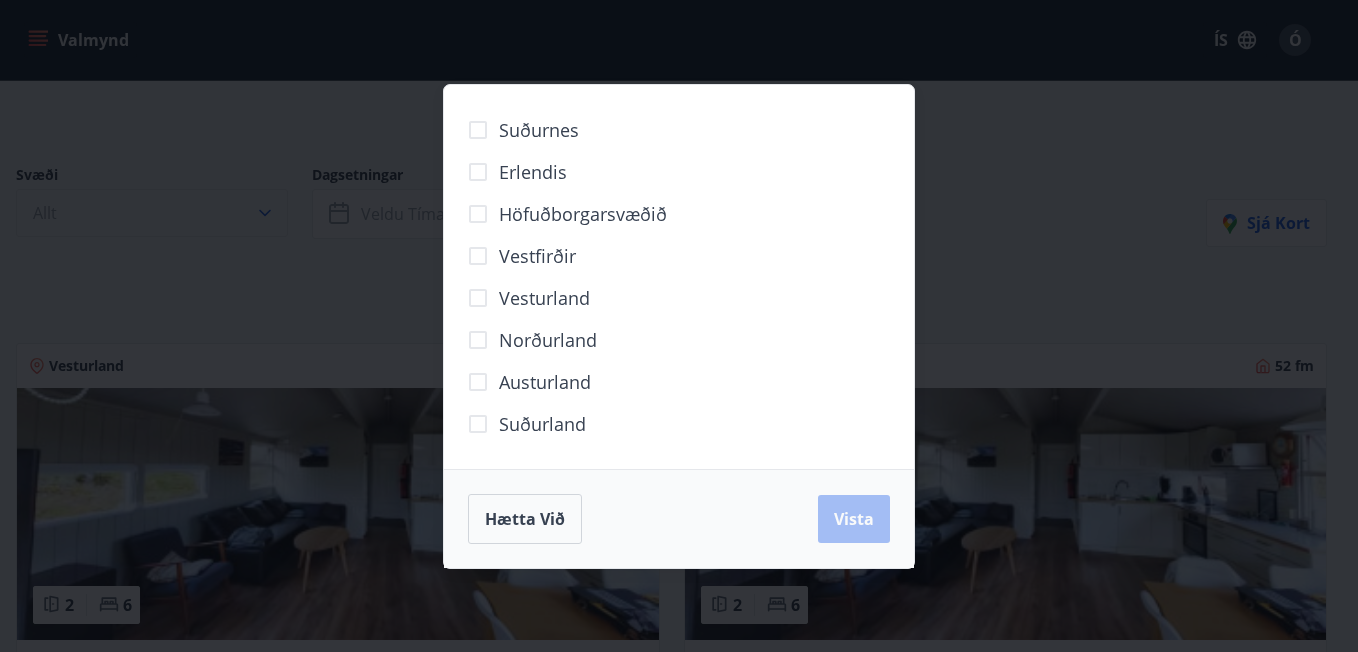 click on "Suðurnes Erlendis Höfuðborgarsvæðið [GEOGRAPHIC_DATA] [GEOGRAPHIC_DATA] [GEOGRAPHIC_DATA] [GEOGRAPHIC_DATA] [GEOGRAPHIC_DATA] við [GEOGRAPHIC_DATA]" at bounding box center (679, 326) 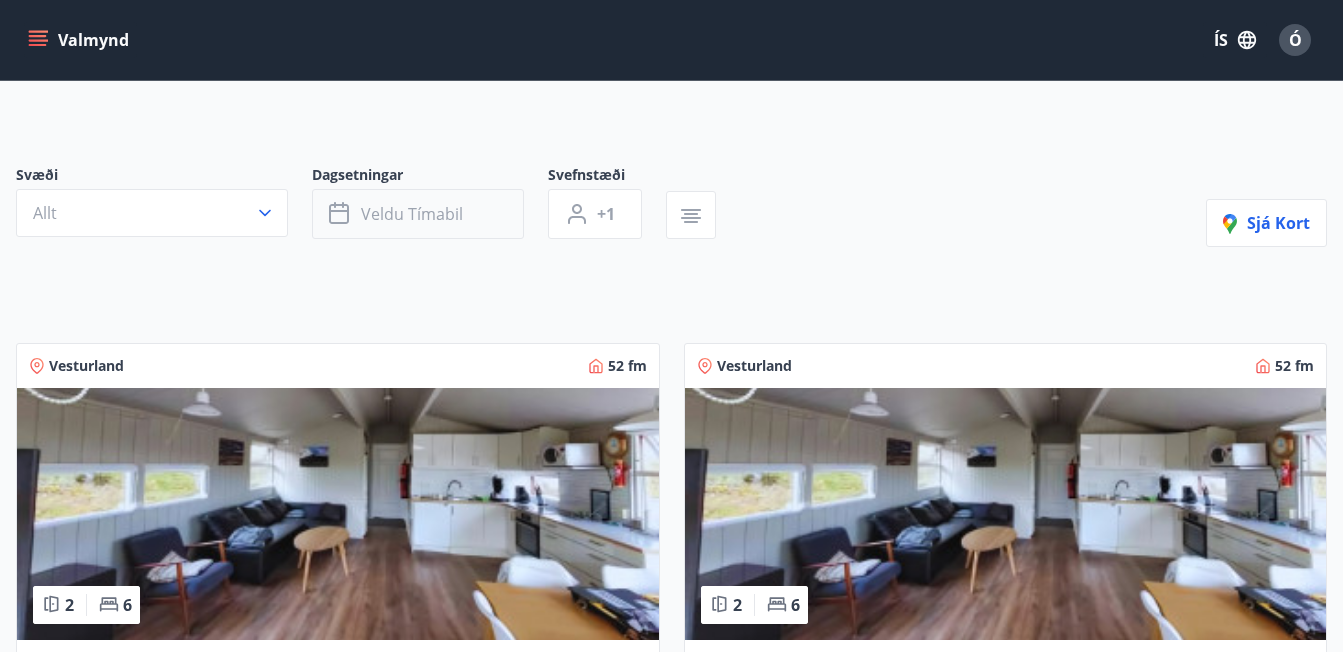 click on "Veldu tímabil" at bounding box center [412, 214] 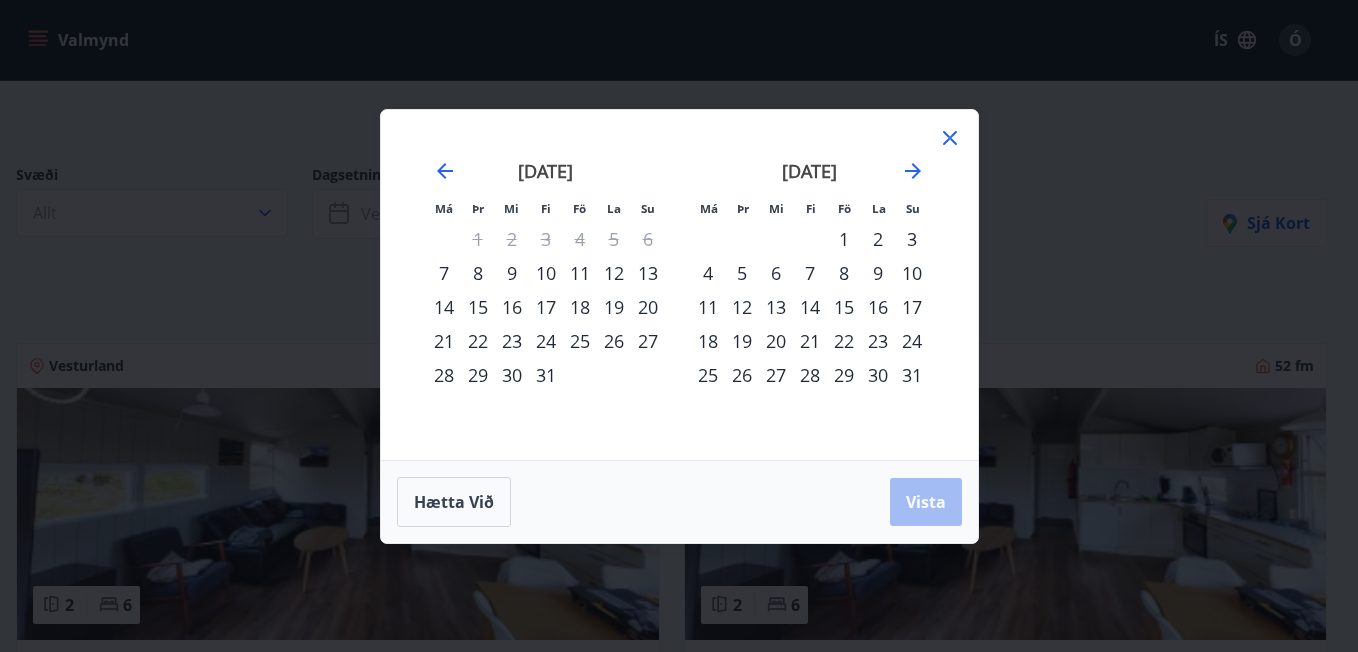 click on "25" at bounding box center (580, 341) 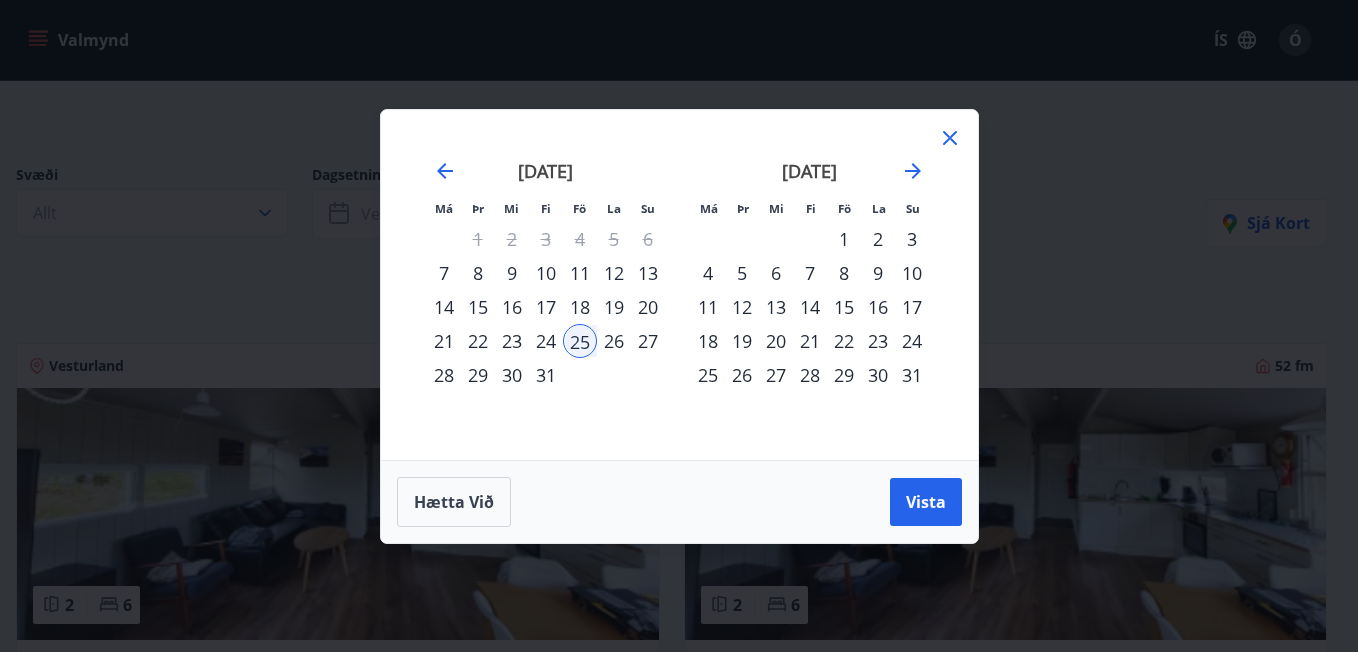 click on "30" at bounding box center [512, 375] 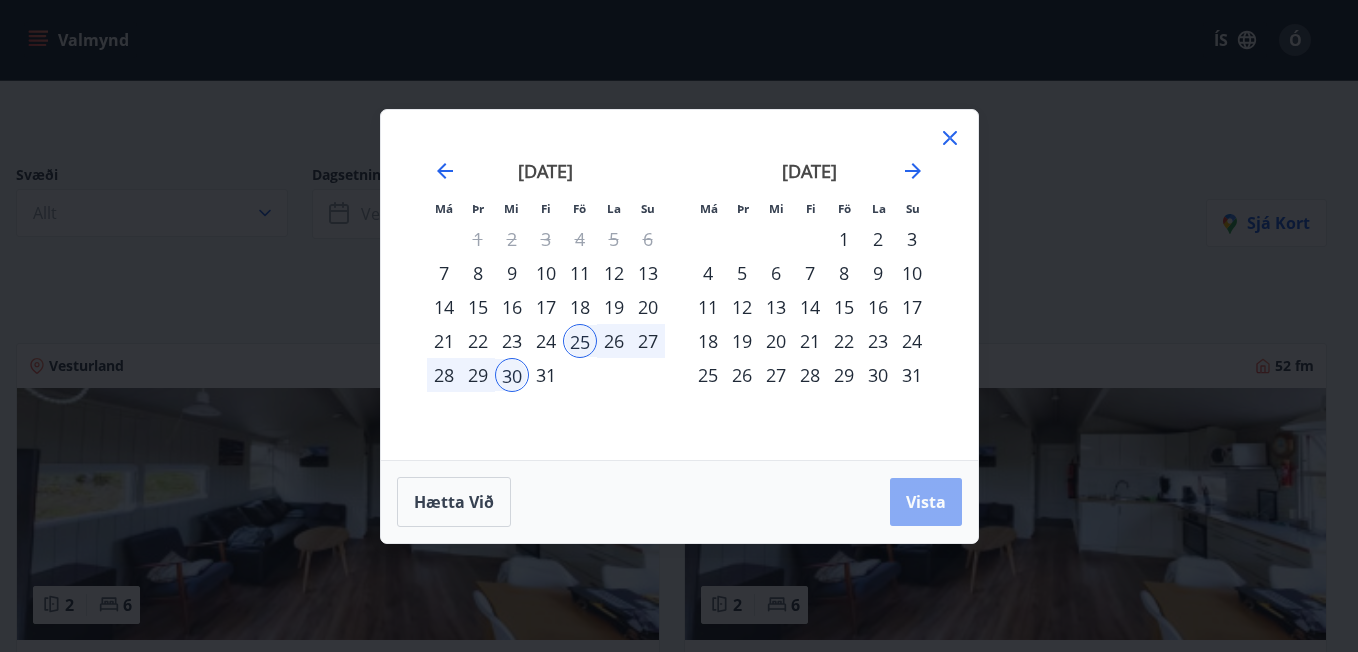 click on "Vista" at bounding box center [926, 502] 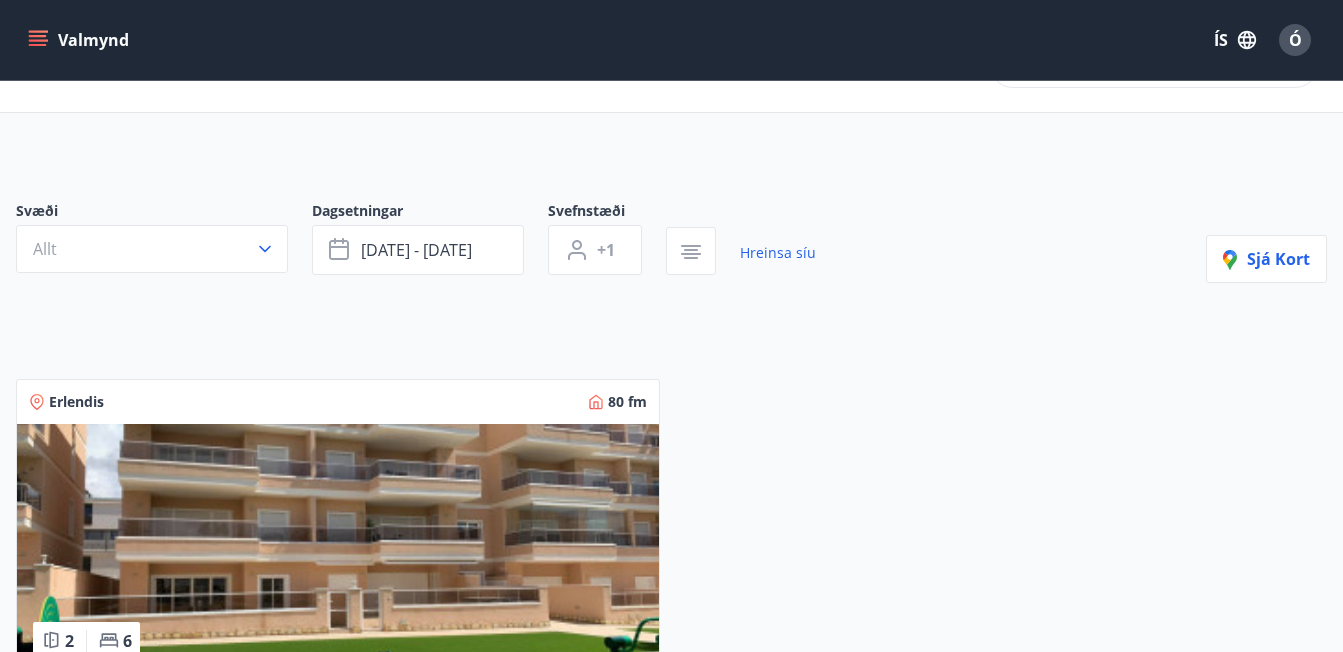 scroll, scrollTop: 0, scrollLeft: 0, axis: both 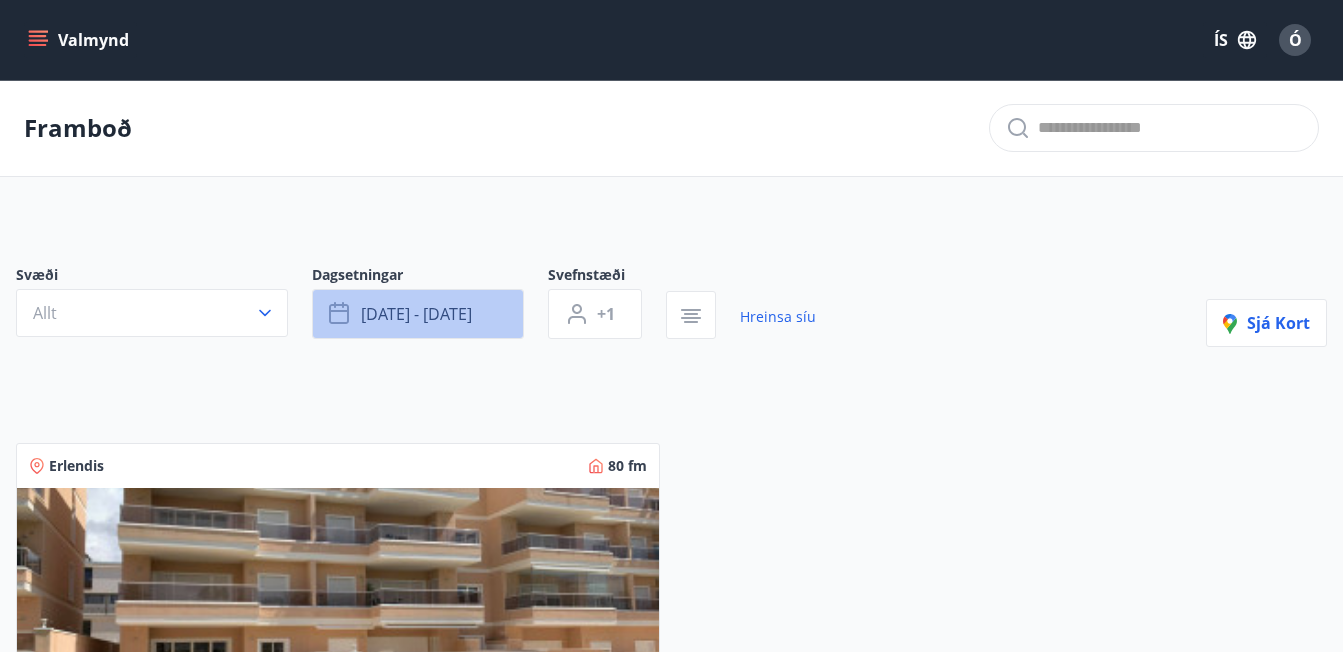 click on "[DATE] - [DATE]" at bounding box center (418, 314) 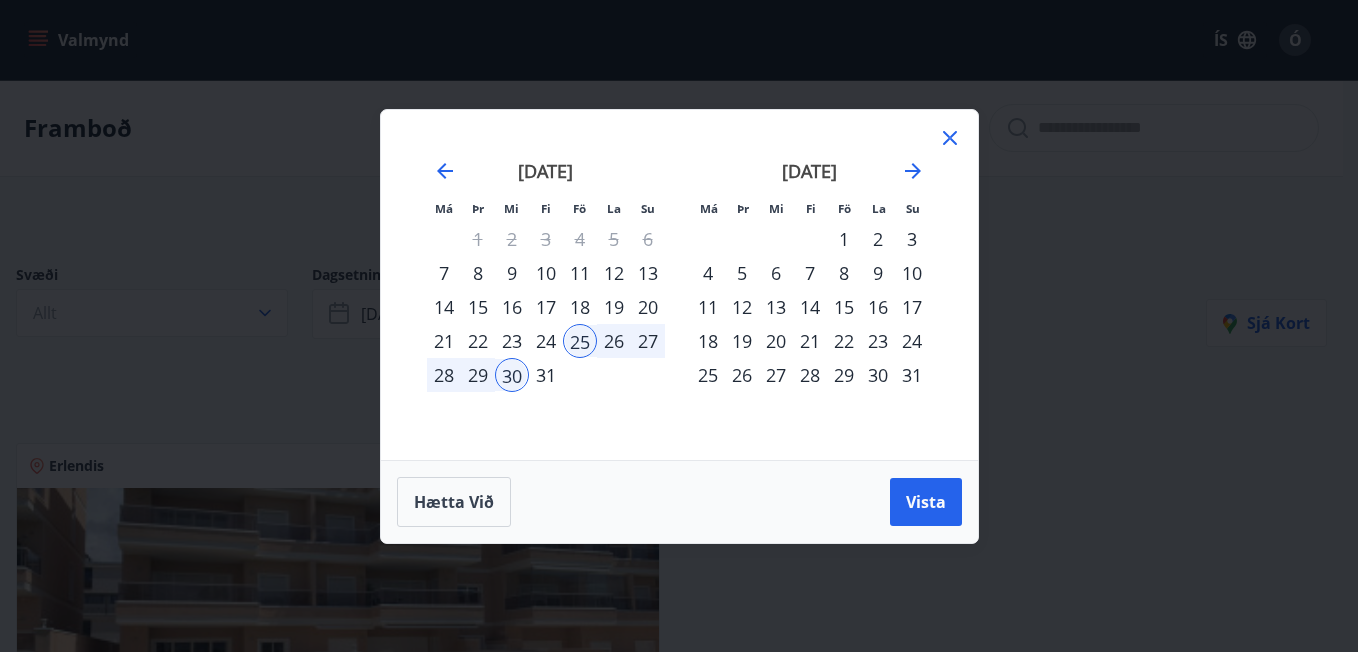 click on "25" at bounding box center [580, 341] 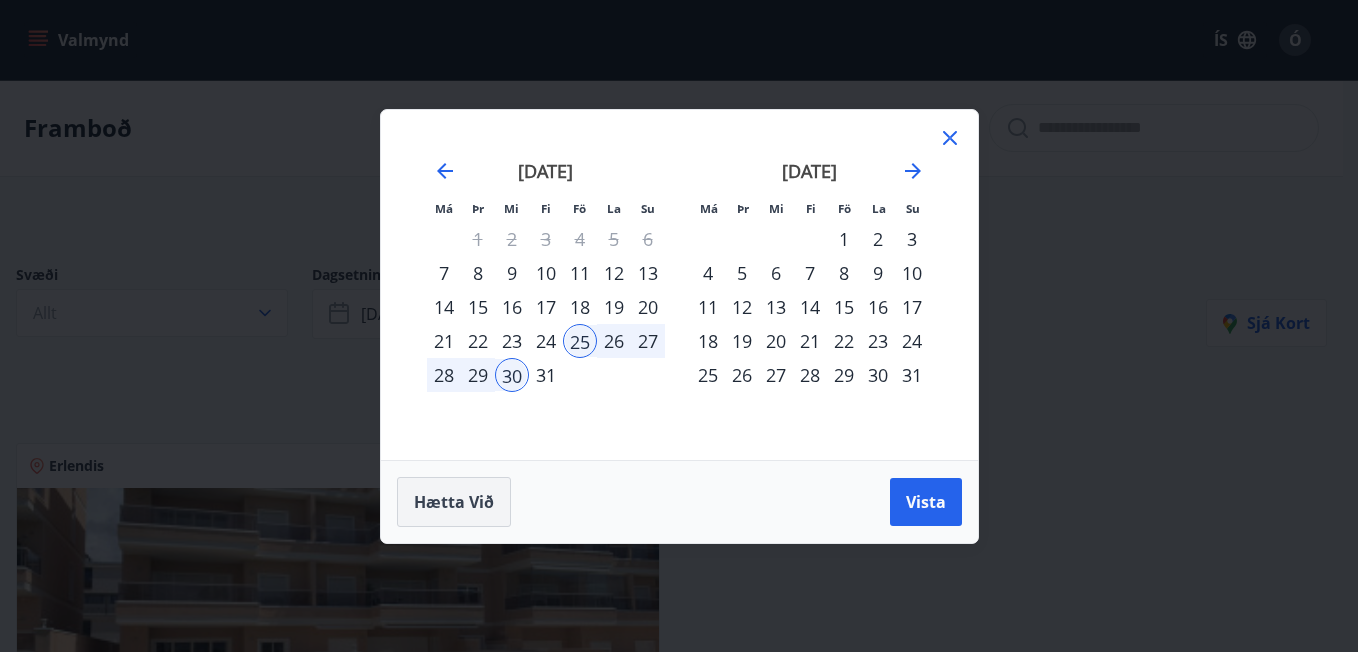 click on "Hætta við" at bounding box center [454, 502] 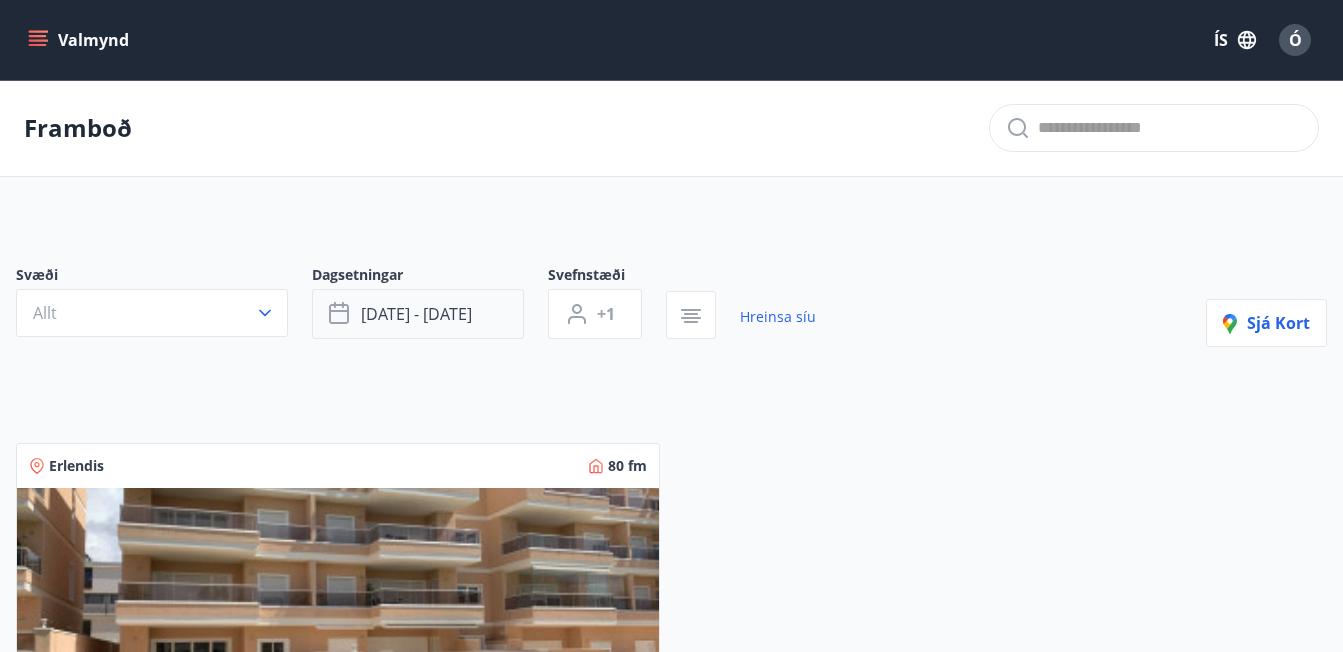 click on "[DATE] - [DATE]" at bounding box center (416, 314) 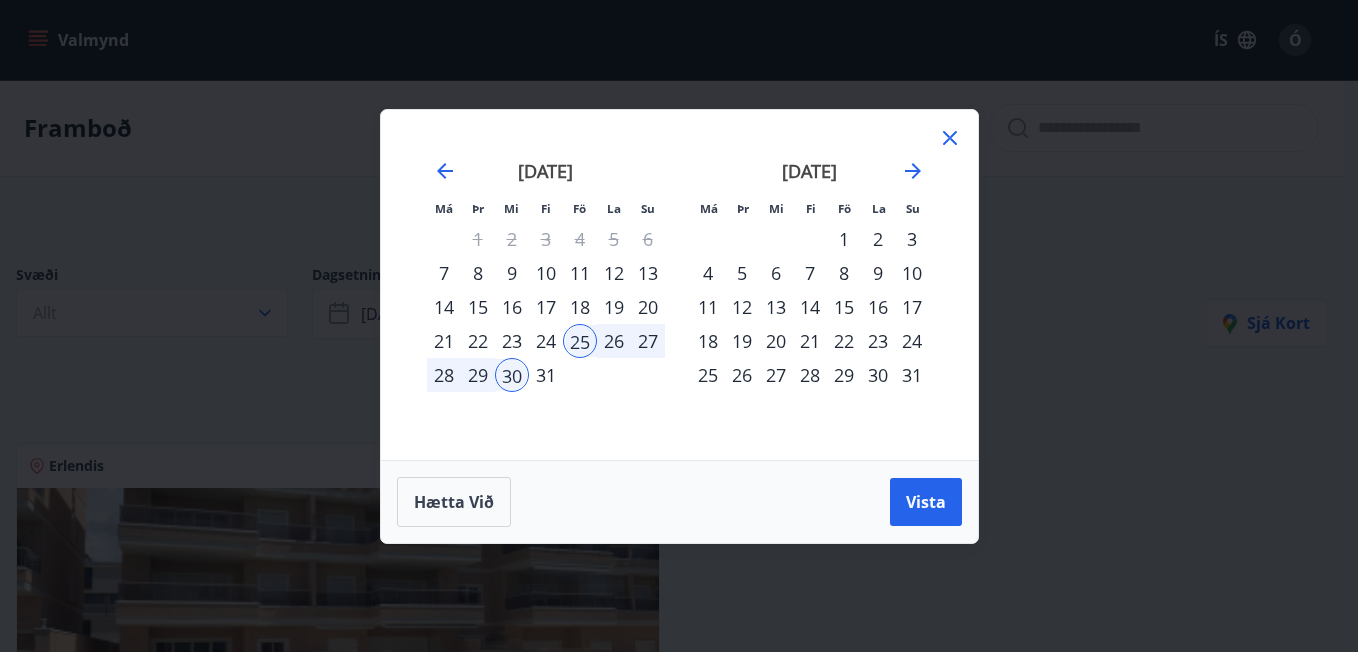 click on "26" at bounding box center [614, 341] 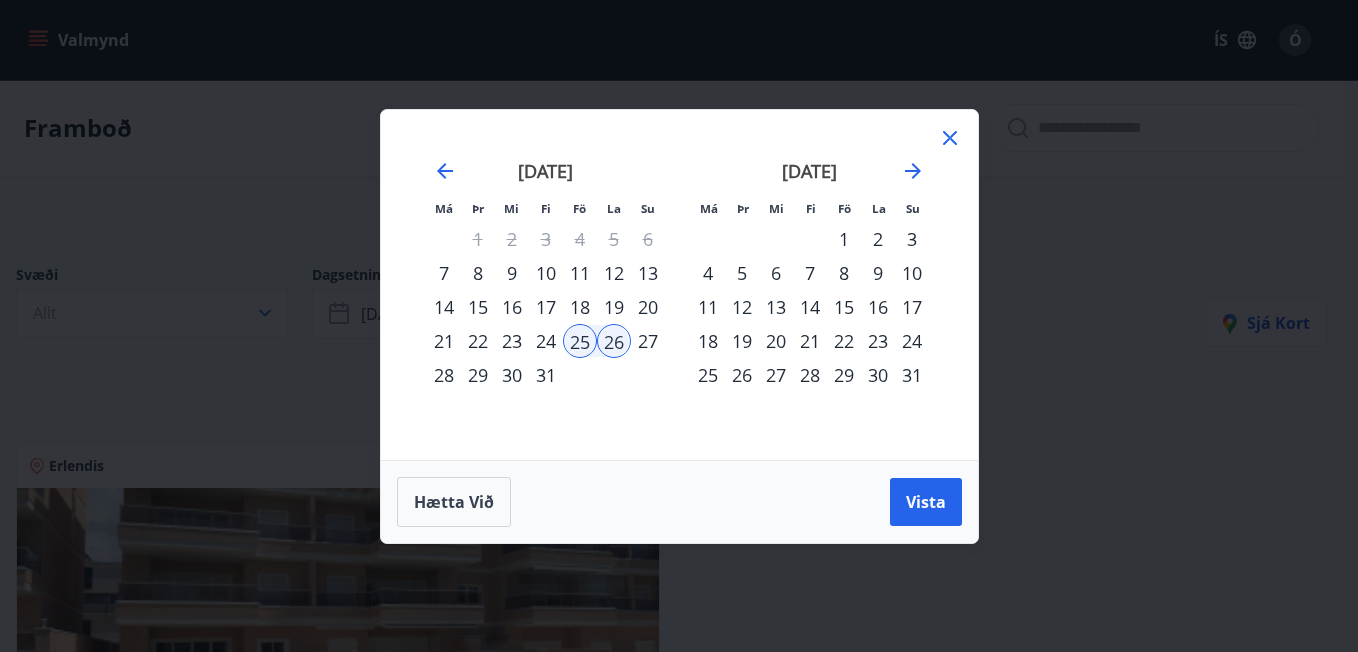 click 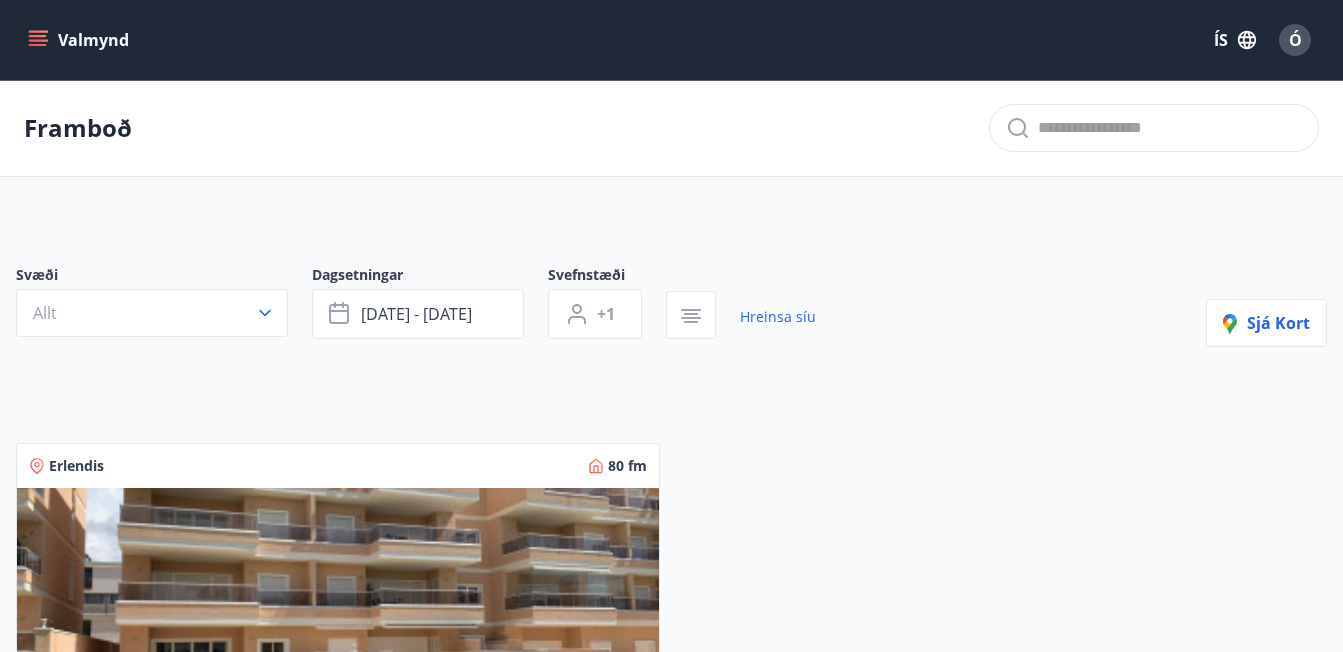 click on "Framboð" at bounding box center [671, 128] 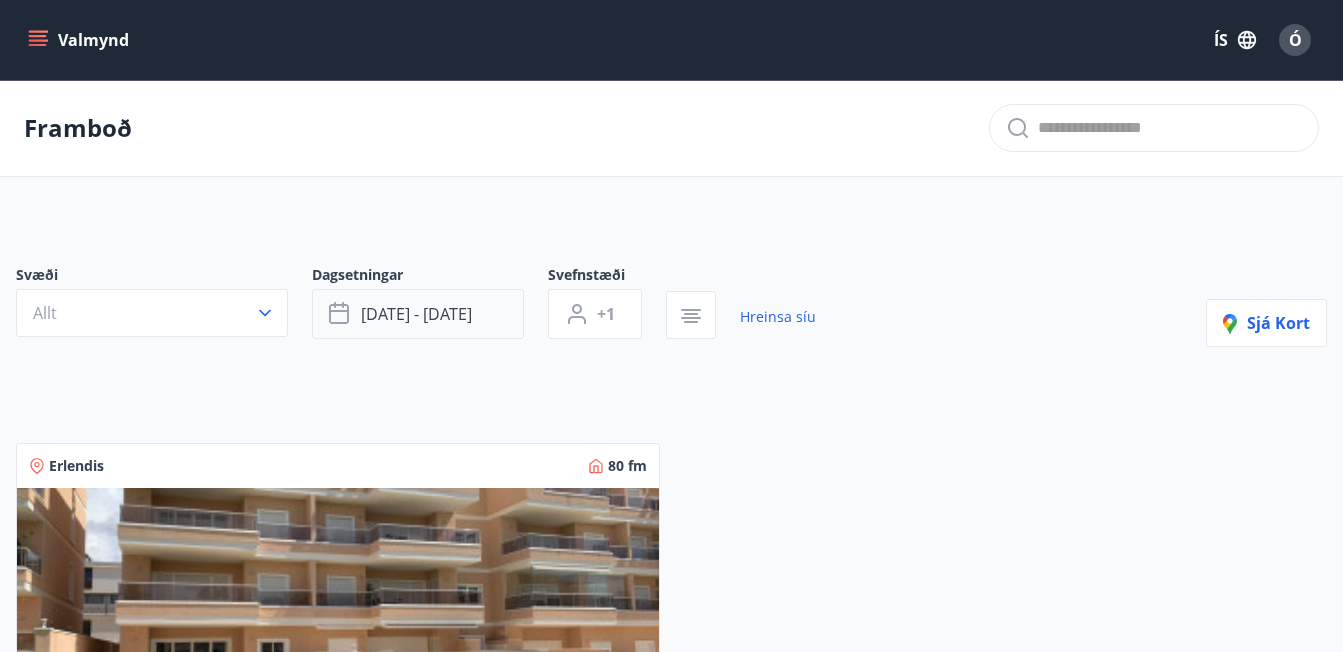 click on "[DATE] - [DATE]" at bounding box center (418, 314) 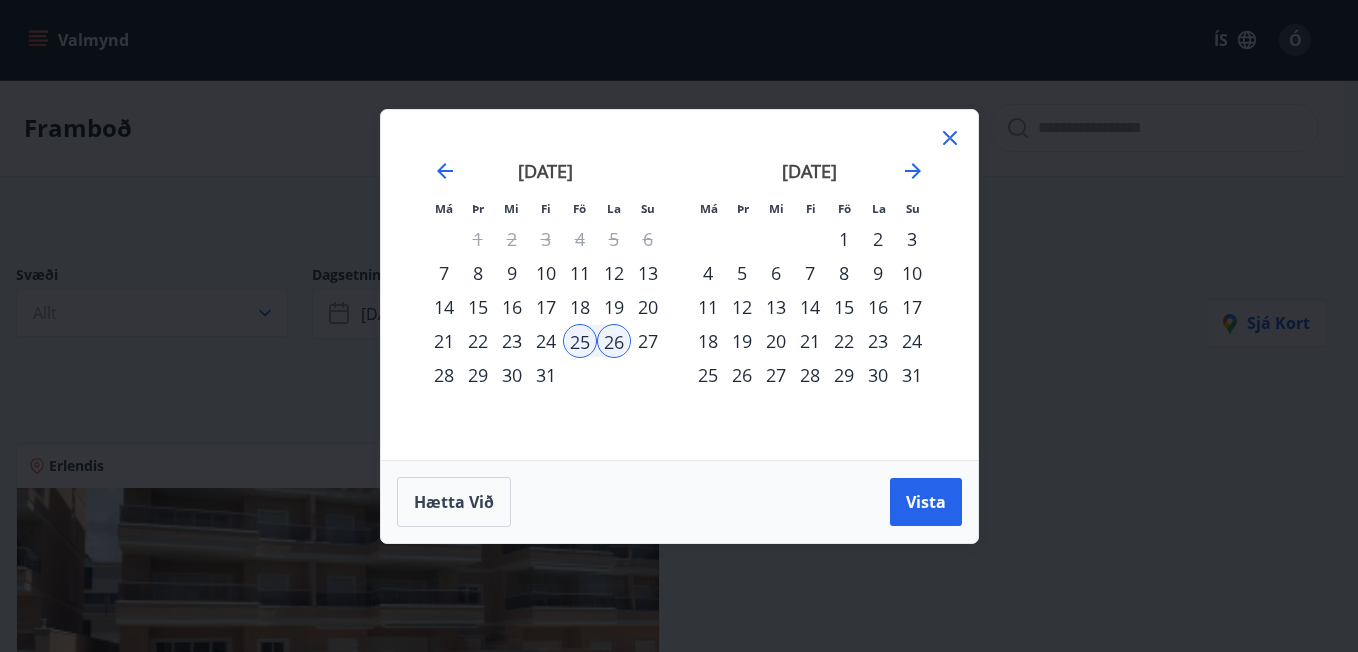 click on "8" at bounding box center [844, 273] 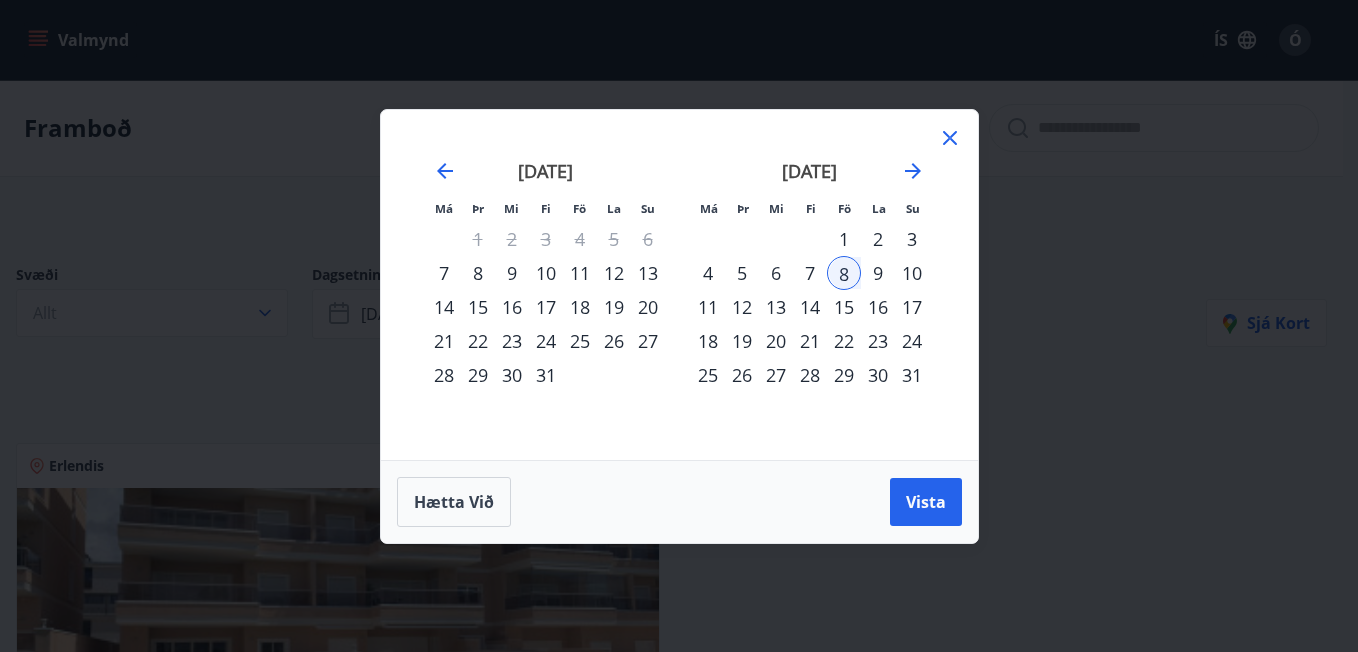 click on "15" at bounding box center (844, 307) 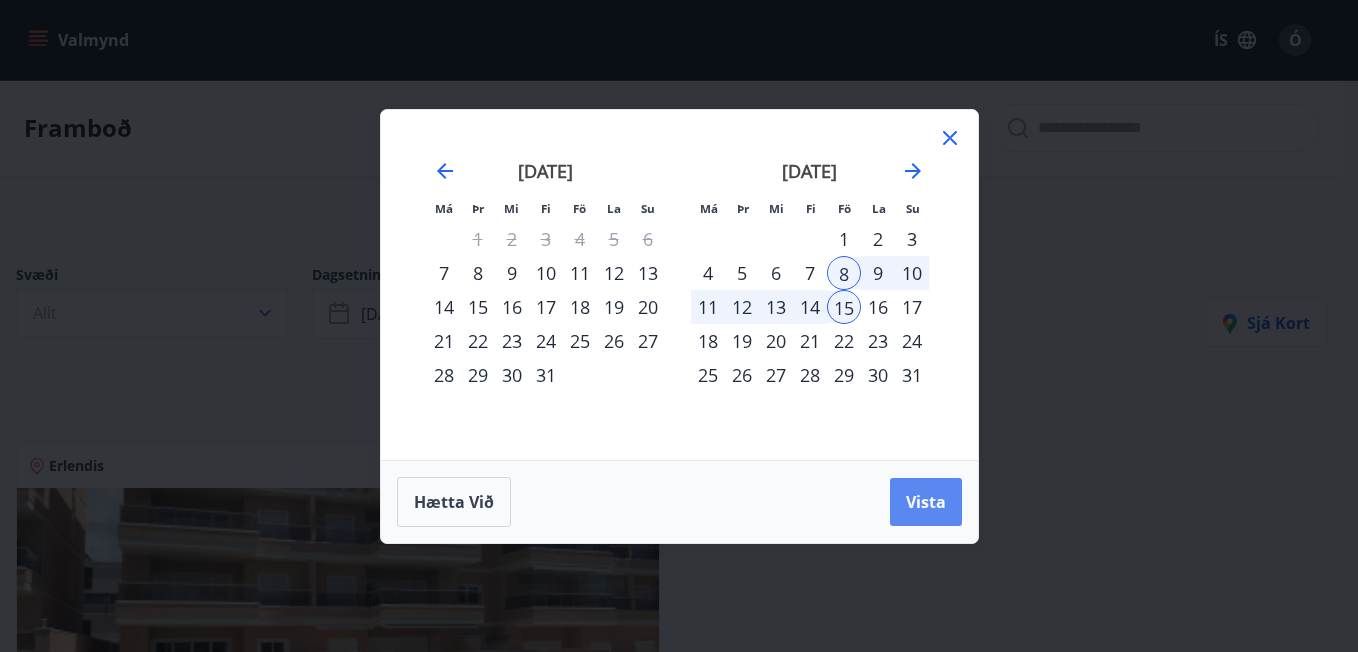 click on "Vista" at bounding box center (926, 502) 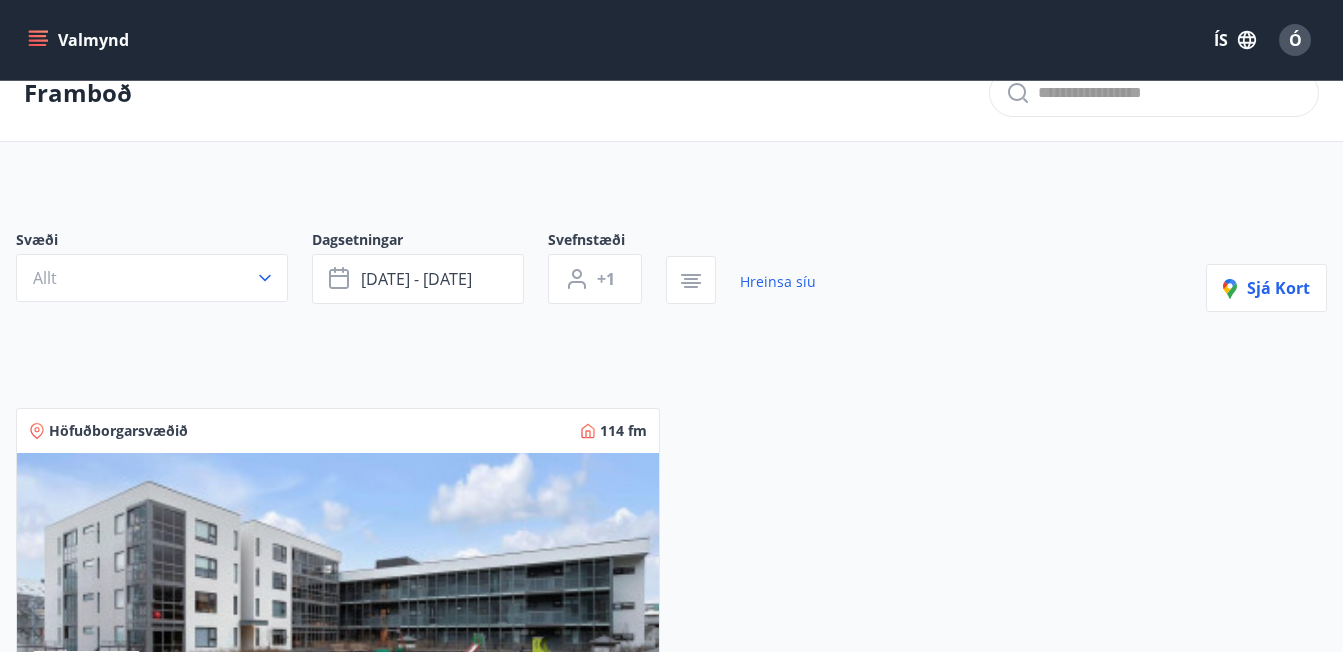scroll, scrollTop: 0, scrollLeft: 0, axis: both 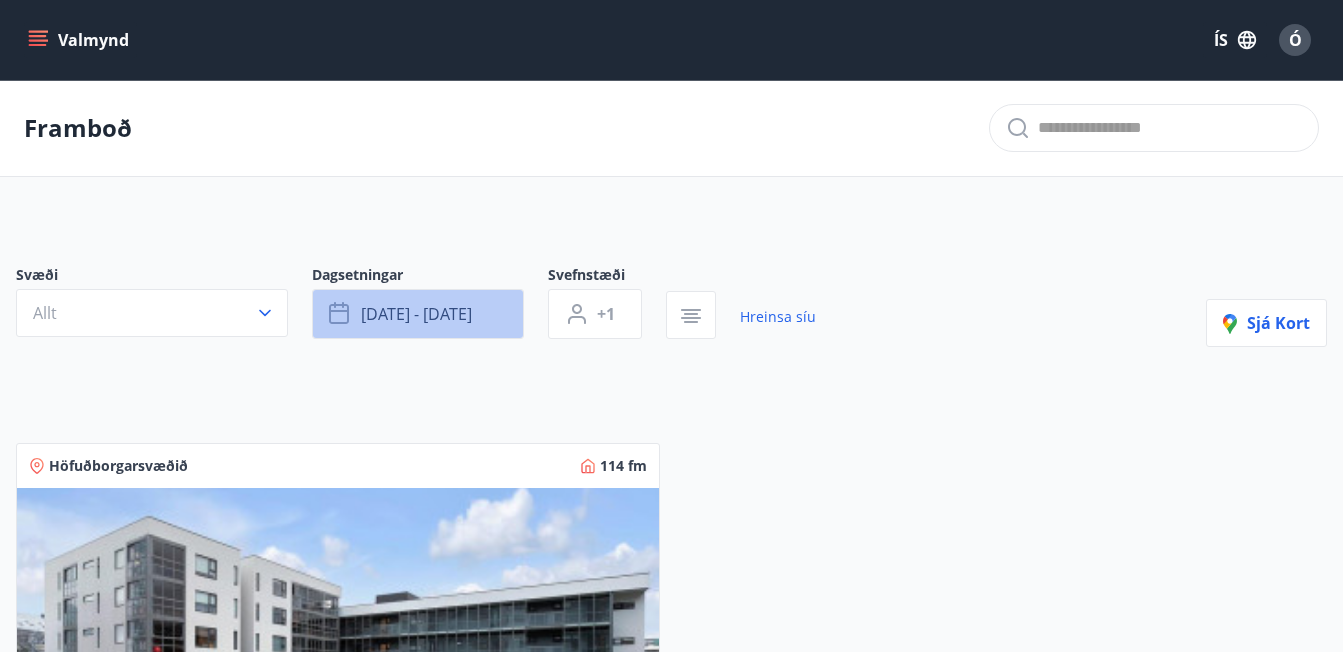 click on "[DATE] - [DATE]" at bounding box center [418, 314] 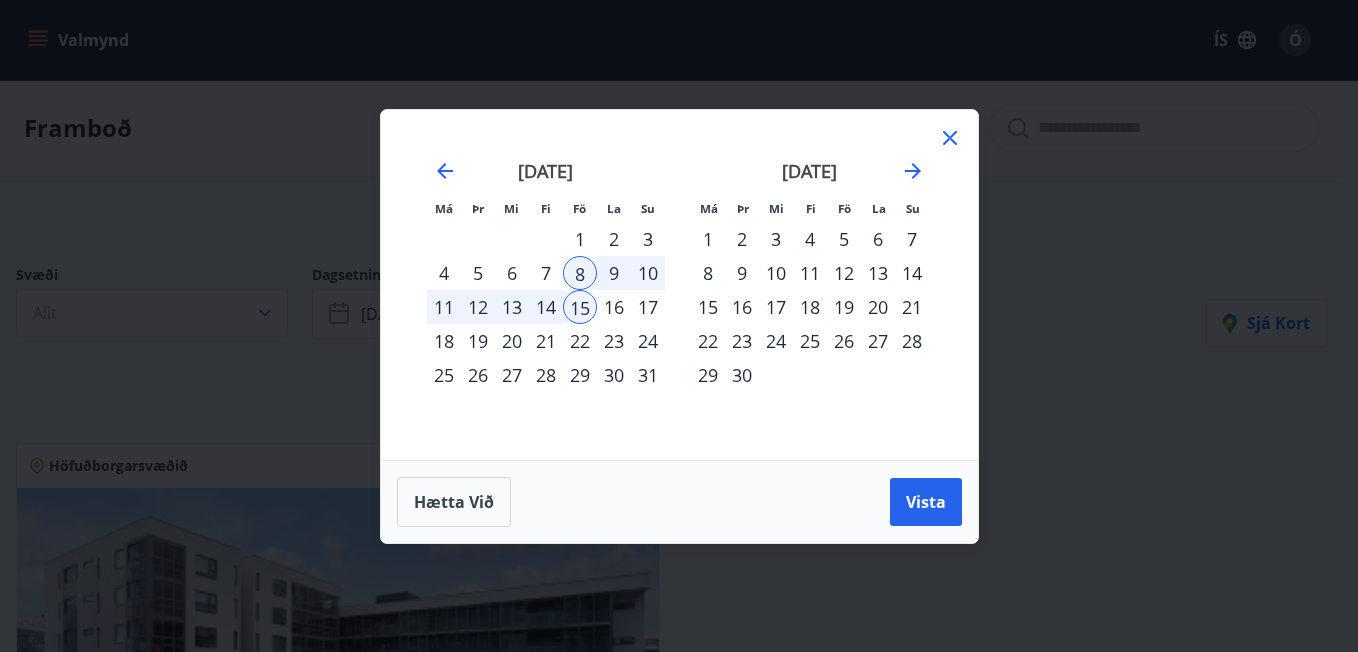 click on "15" at bounding box center [580, 307] 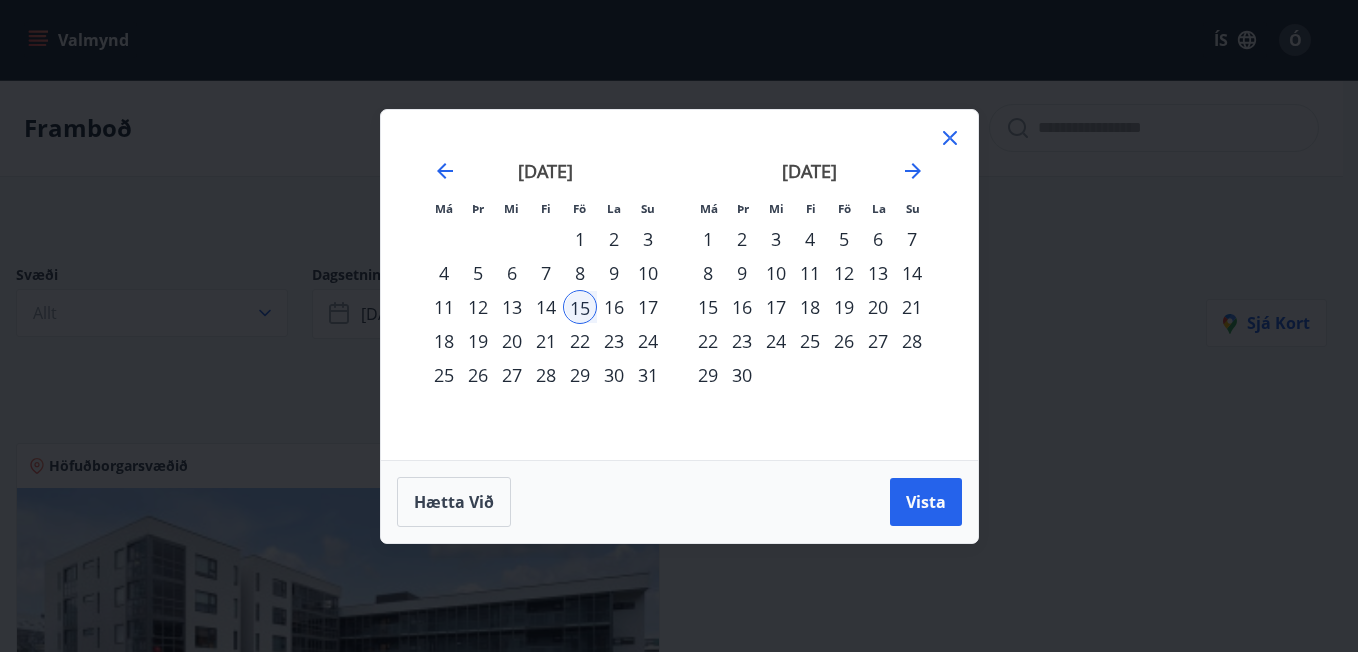 click on "22" at bounding box center [580, 341] 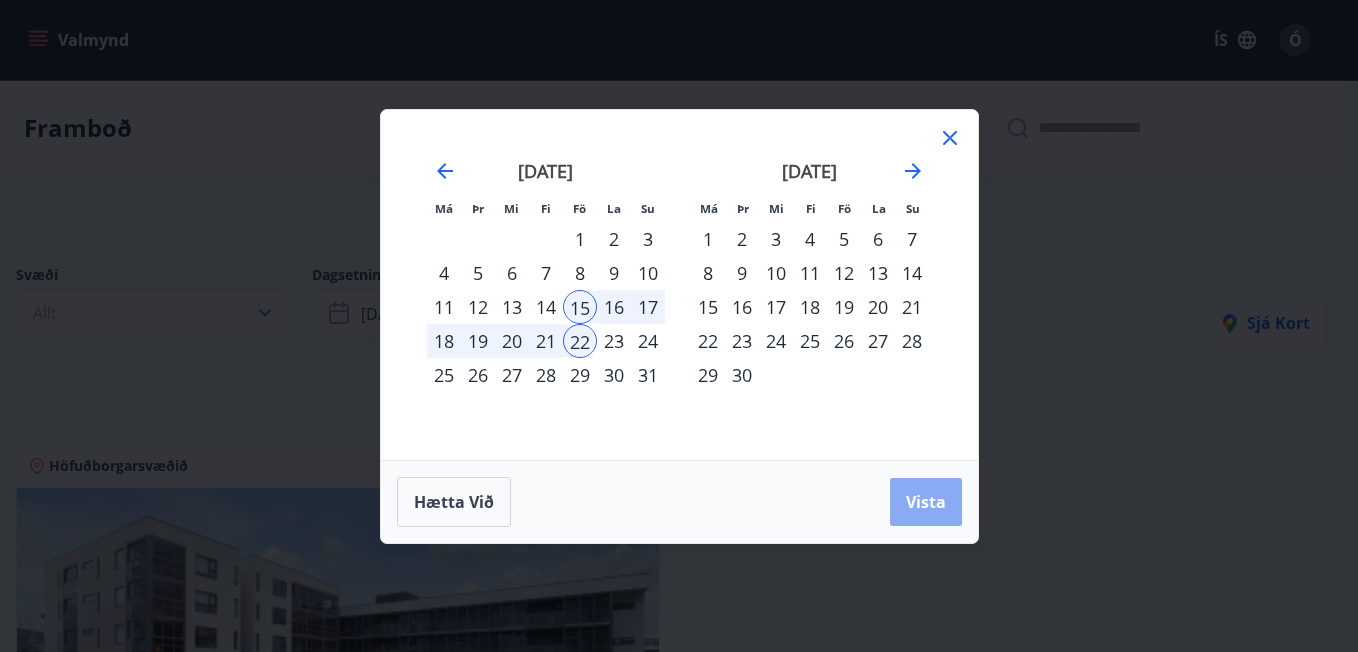 click on "Vista" at bounding box center (926, 502) 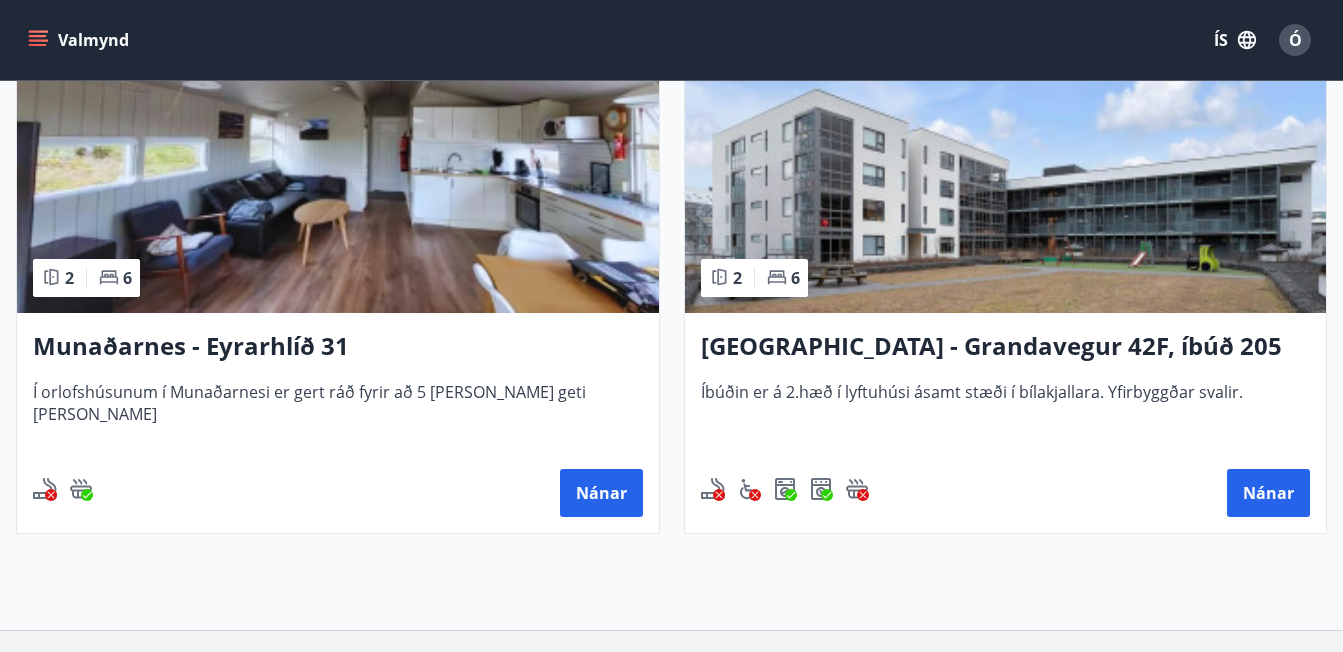 scroll, scrollTop: 500, scrollLeft: 0, axis: vertical 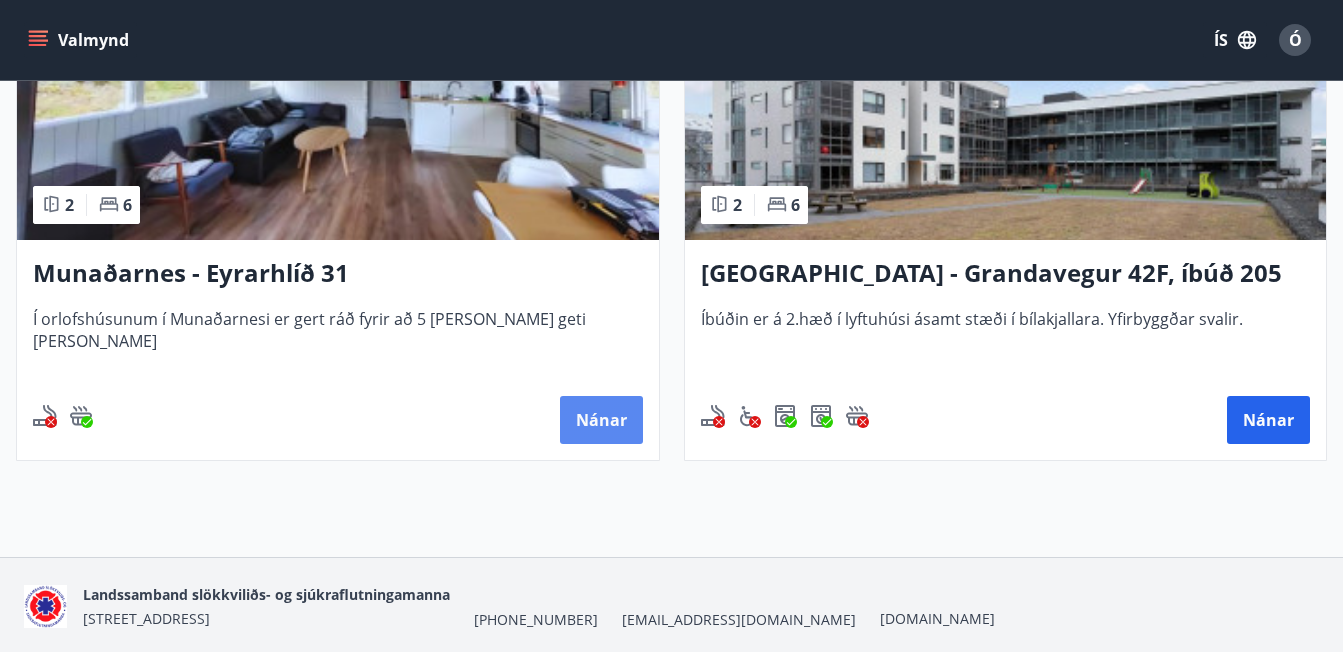 click on "Nánar" at bounding box center [601, 420] 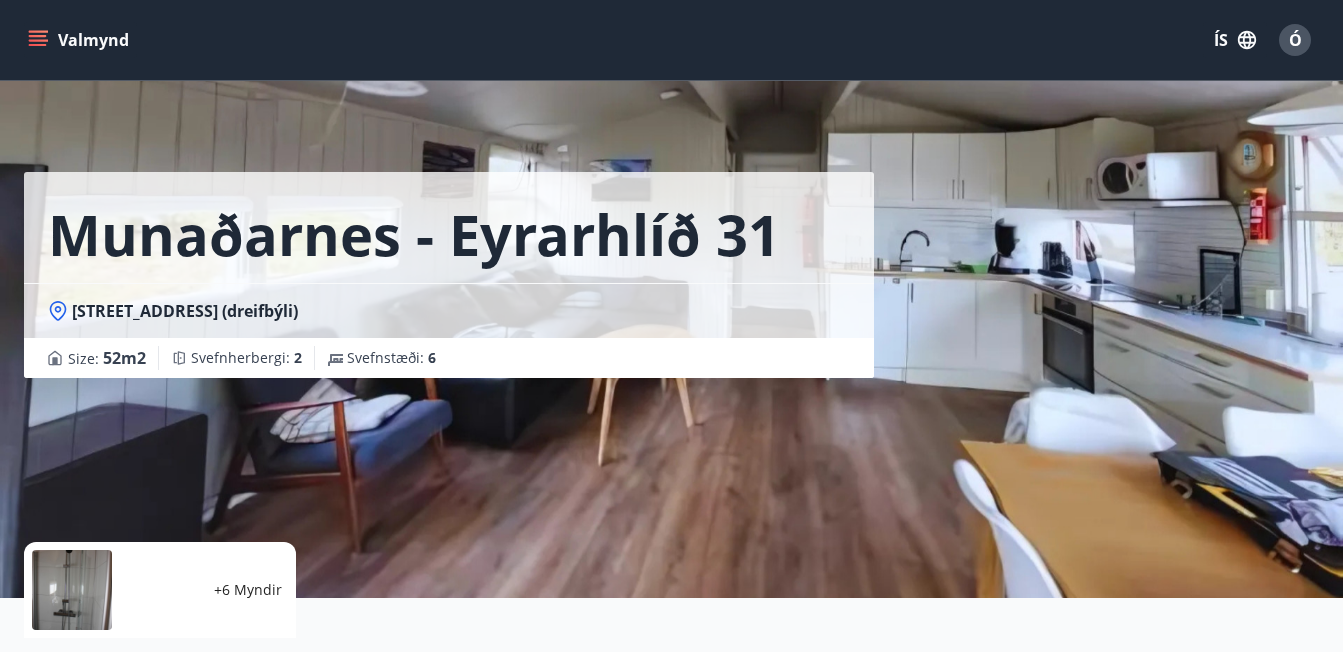 scroll, scrollTop: 0, scrollLeft: 0, axis: both 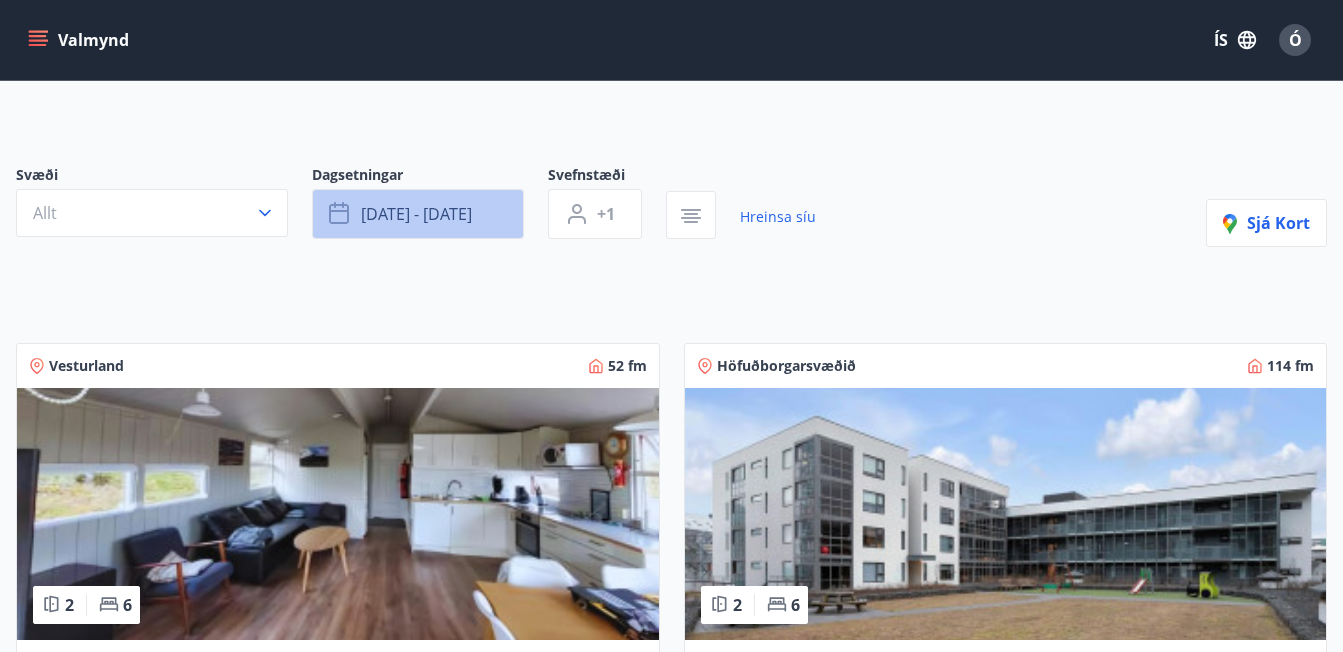 click on "[DATE] - [DATE]" at bounding box center (416, 214) 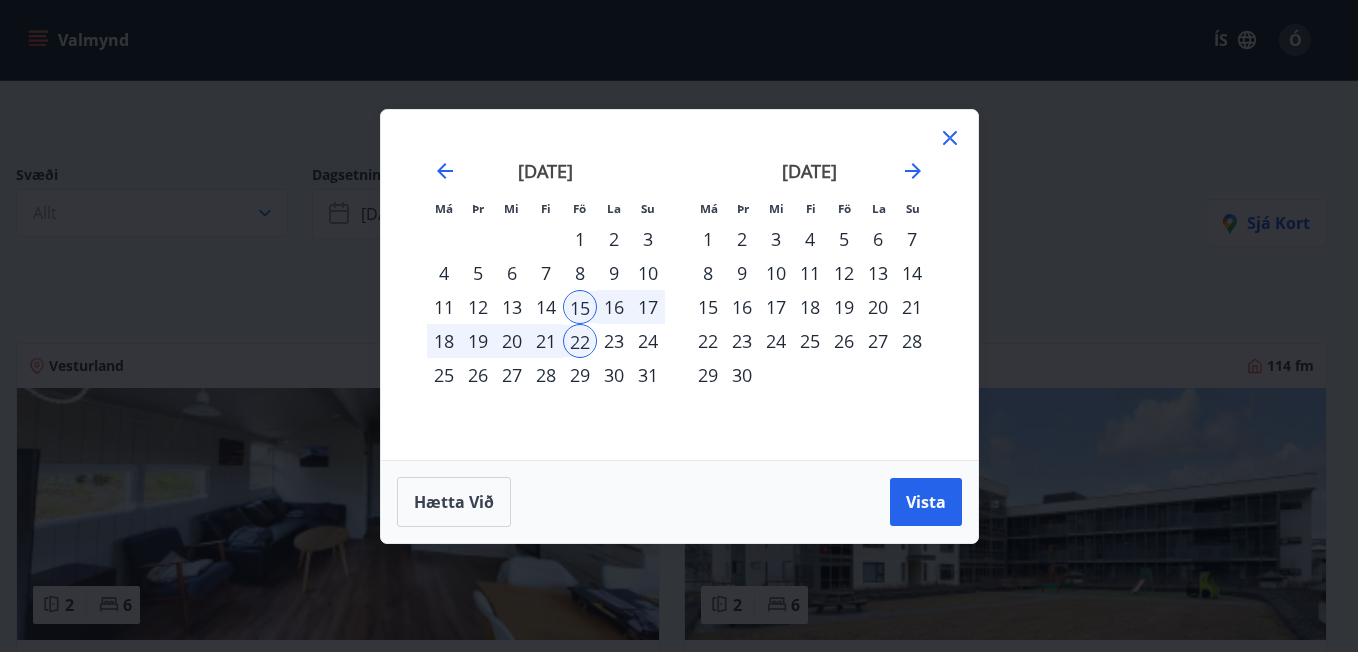 drag, startPoint x: 579, startPoint y: 306, endPoint x: 618, endPoint y: 306, distance: 39 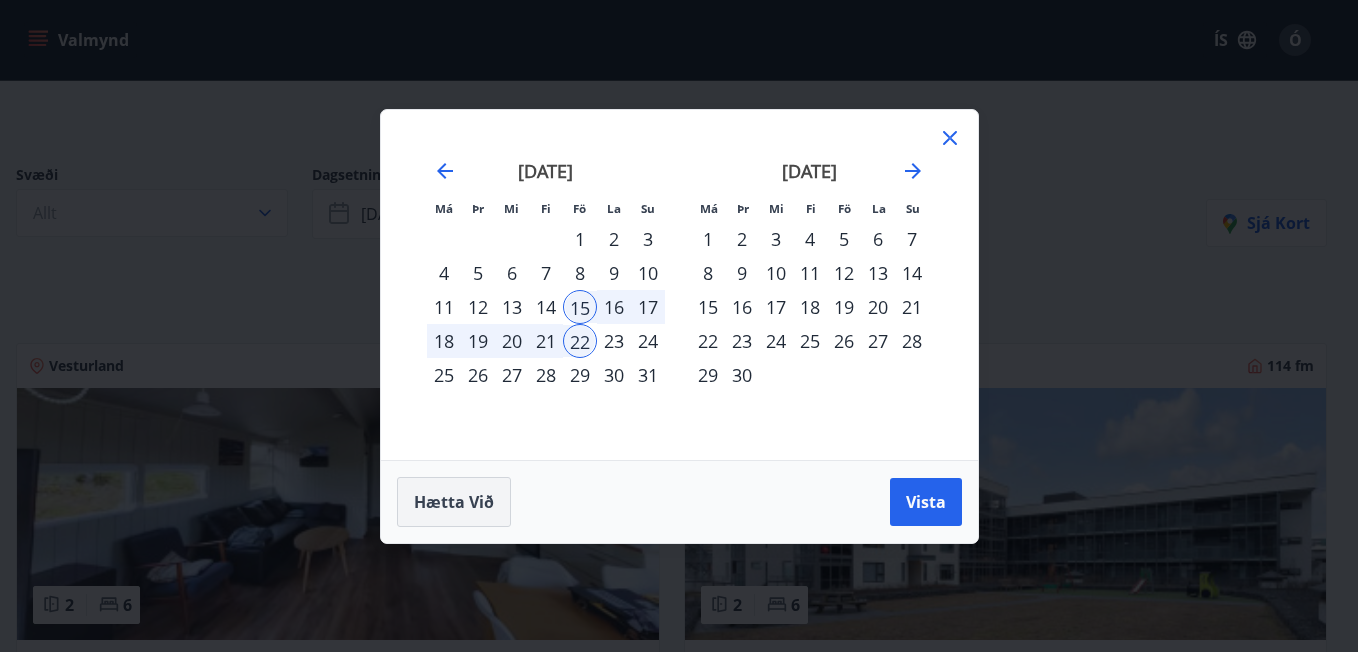 click on "Hætta við" at bounding box center [454, 502] 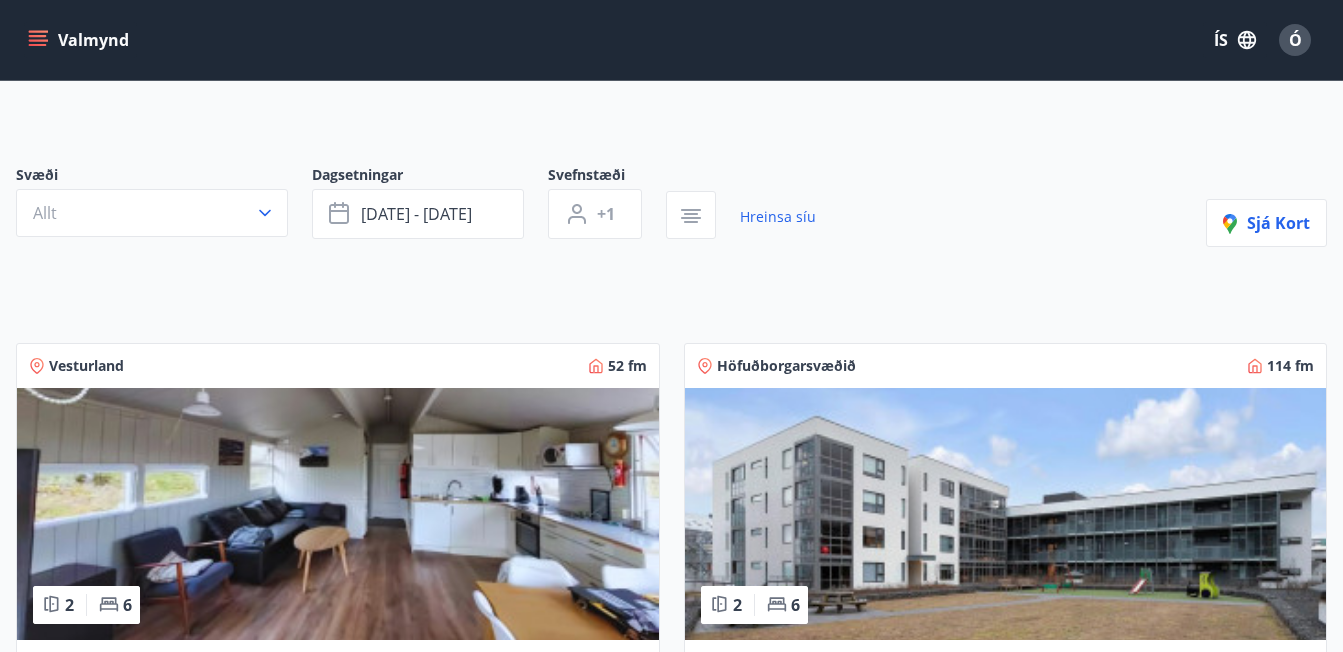 scroll, scrollTop: 0, scrollLeft: 0, axis: both 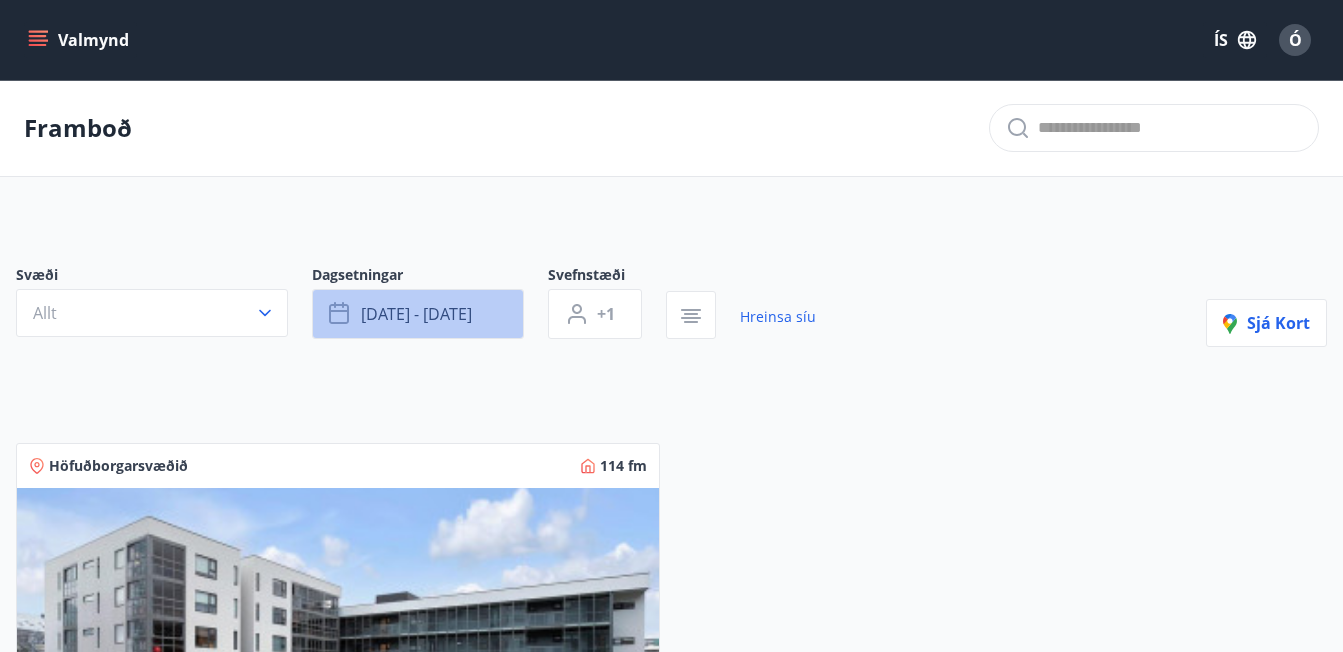 click on "[DATE] - [DATE]" at bounding box center [416, 314] 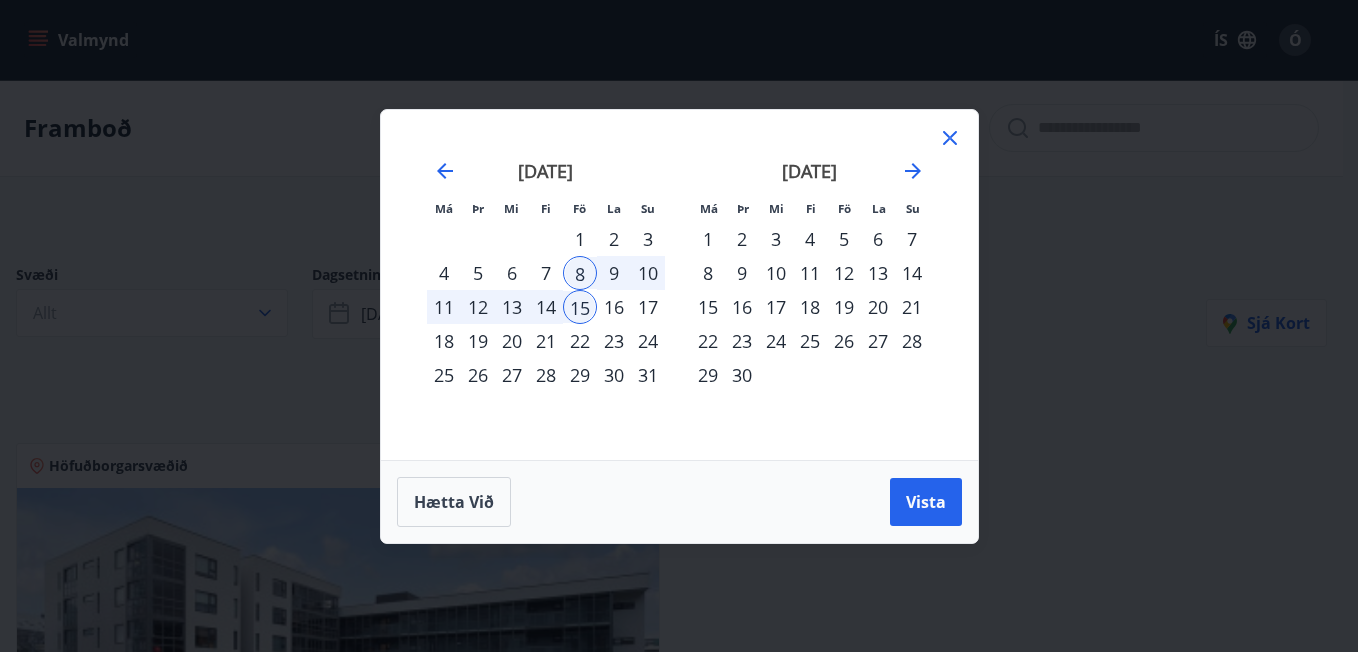 click 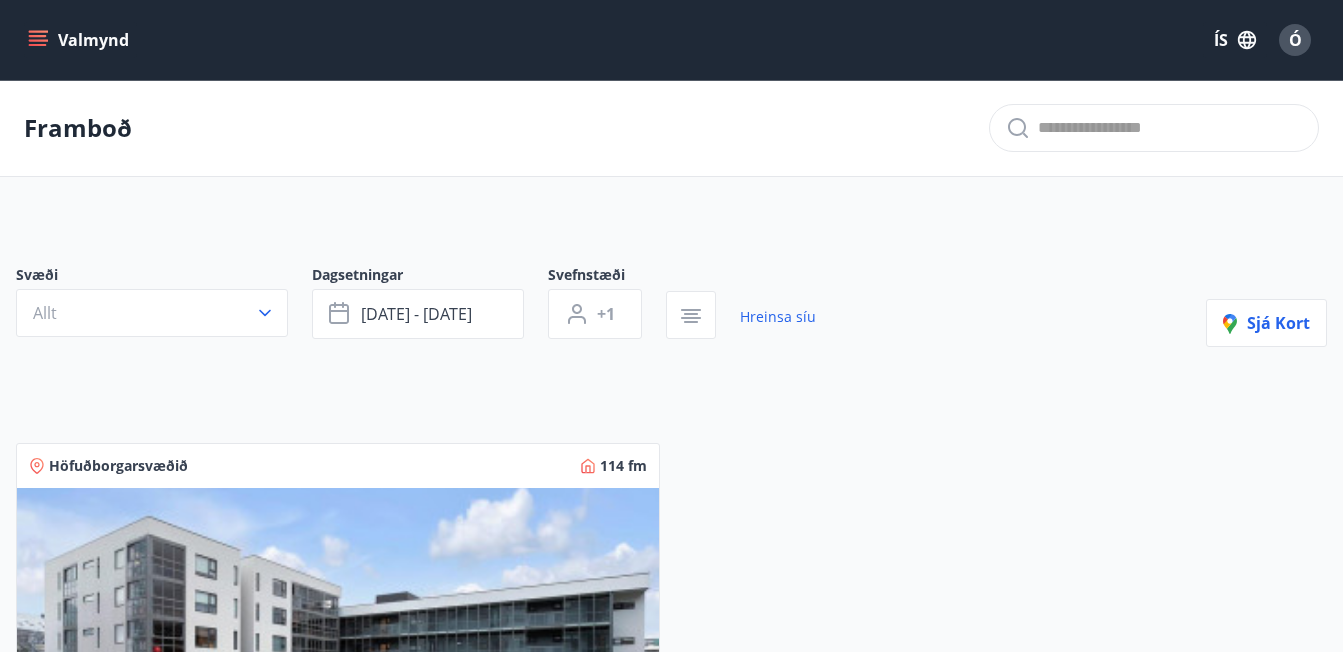 click on "Svæði Allt Dagsetningar [DATE] - [DATE] Svefnstæði +1 Hreinsa síu Sjá kort Höfuðborgarsvæðið 114   fm 2 6 [GEOGRAPHIC_DATA] - [GEOGRAPHIC_DATA] 42F, íbúð 205 Íbúðin er á 2.hæð í lyftuhúsi ásamt stæði í [GEOGRAPHIC_DATA]. Yfirbyggðar svalir. [GEOGRAPHIC_DATA]" at bounding box center (671, 597) 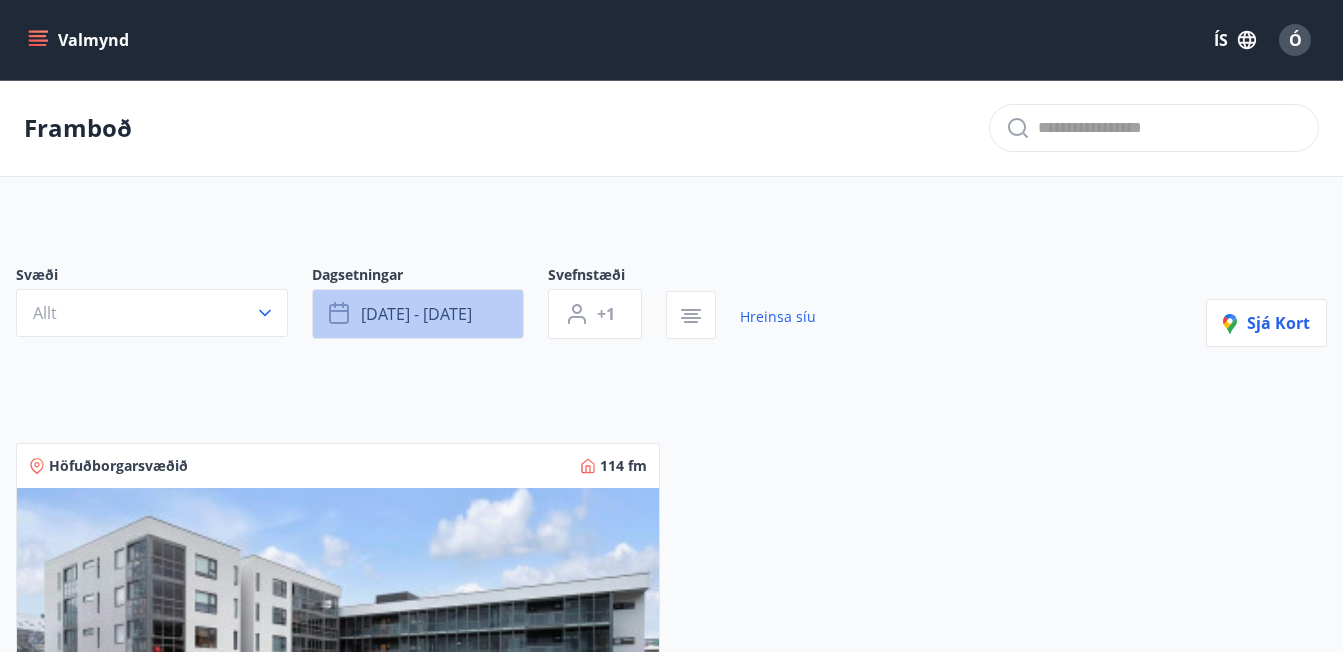 click on "[DATE] - [DATE]" at bounding box center [416, 314] 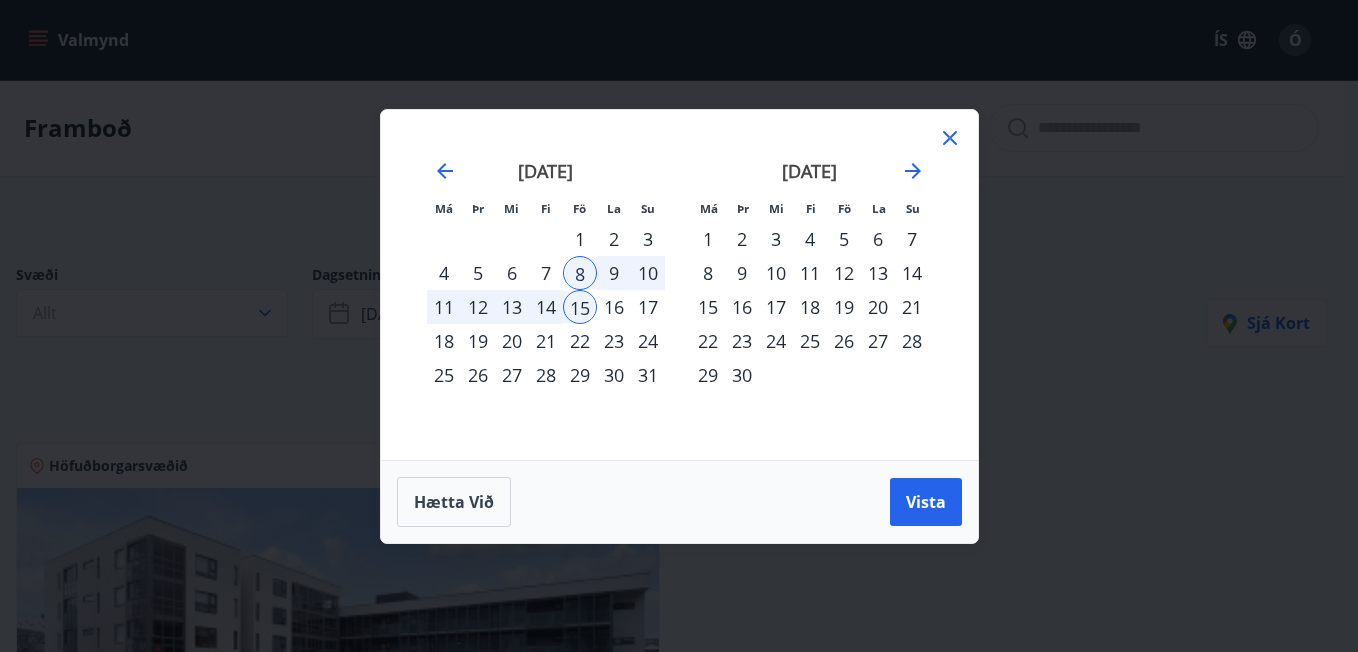click on "15" at bounding box center [580, 307] 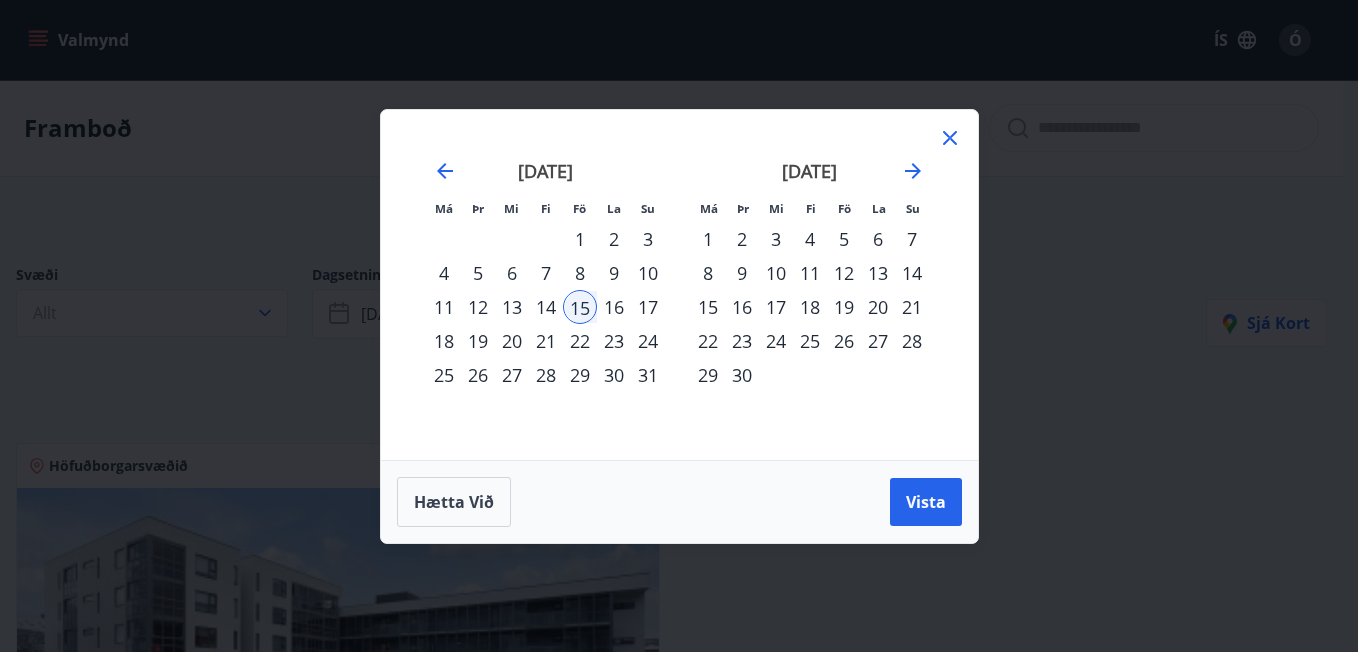 click on "22" at bounding box center [580, 341] 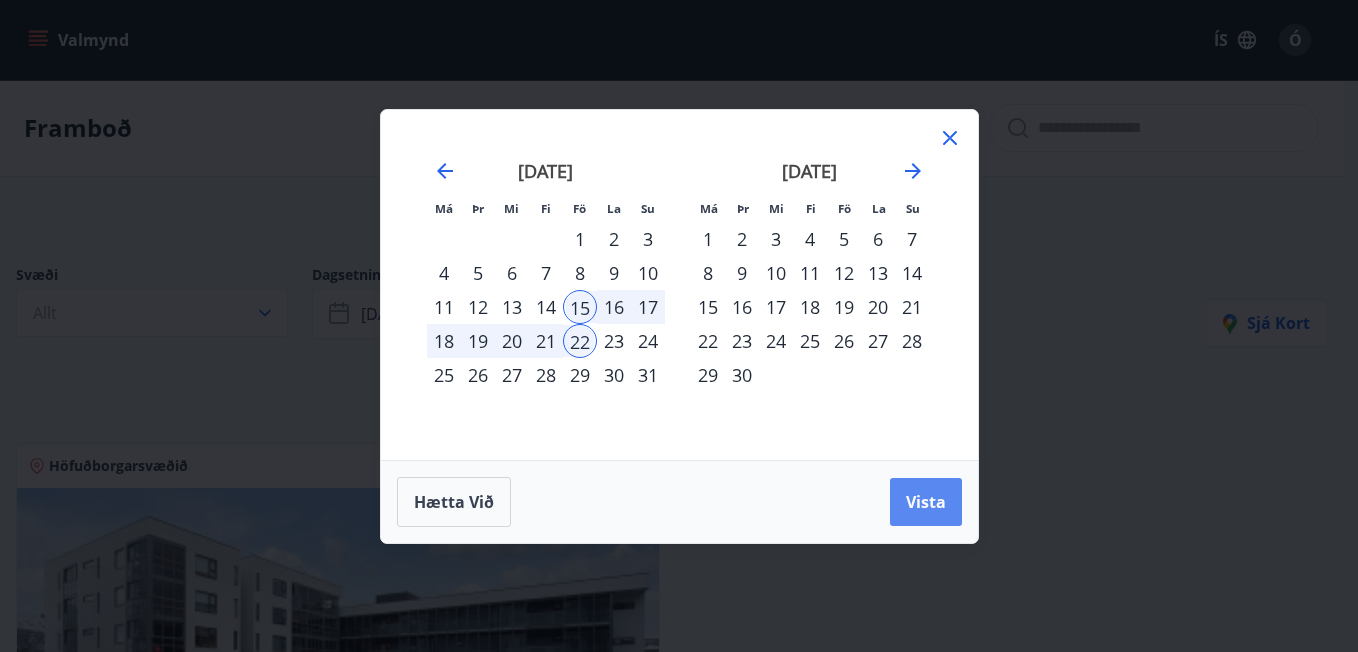 click on "Vista" at bounding box center [926, 502] 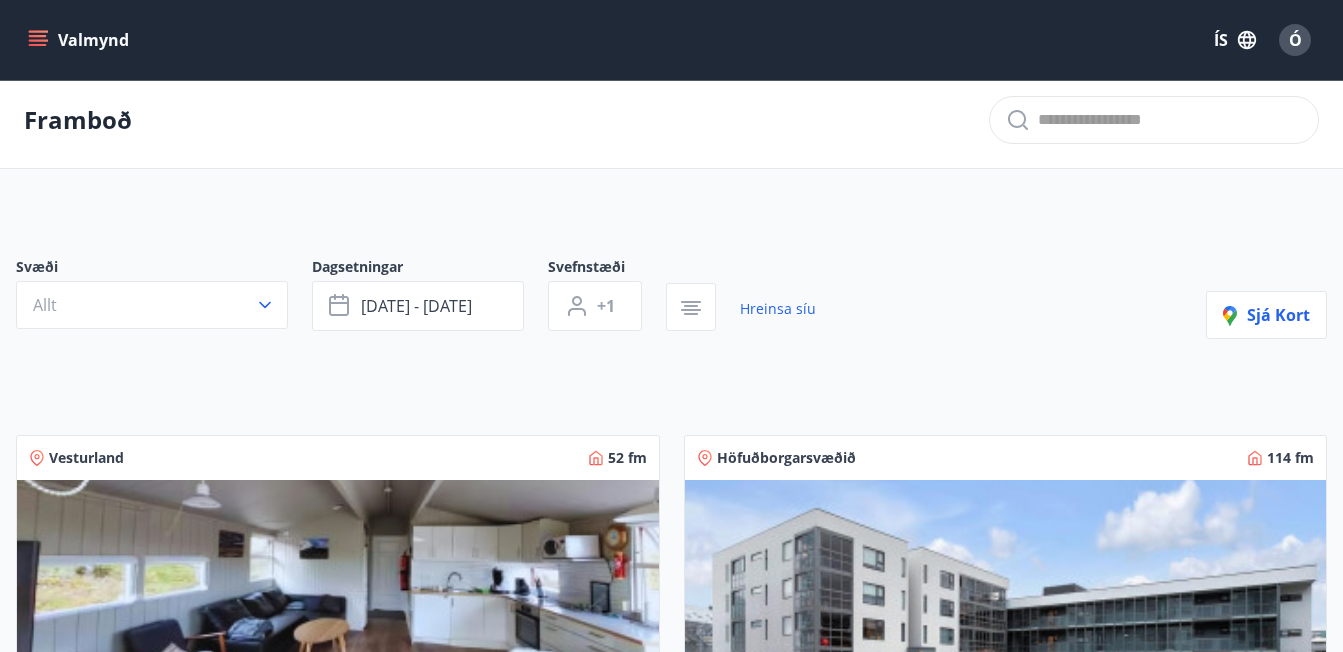 scroll, scrollTop: 0, scrollLeft: 0, axis: both 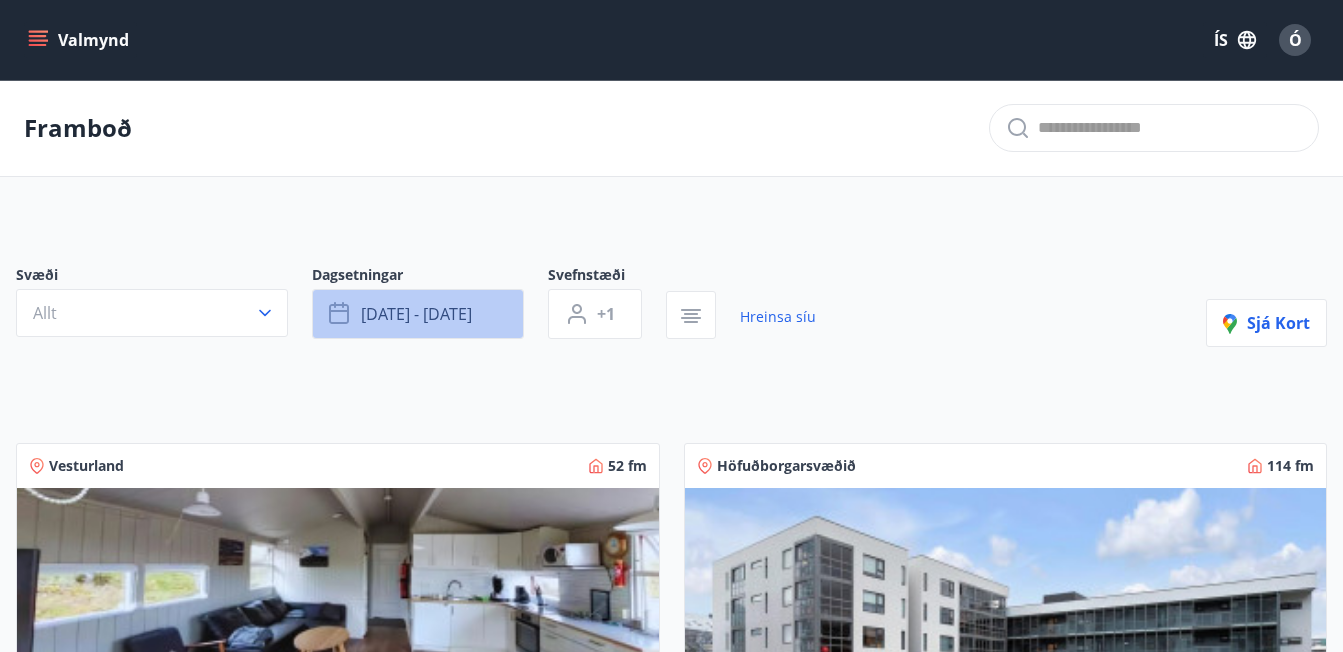 click on "[DATE] - [DATE]" at bounding box center (416, 314) 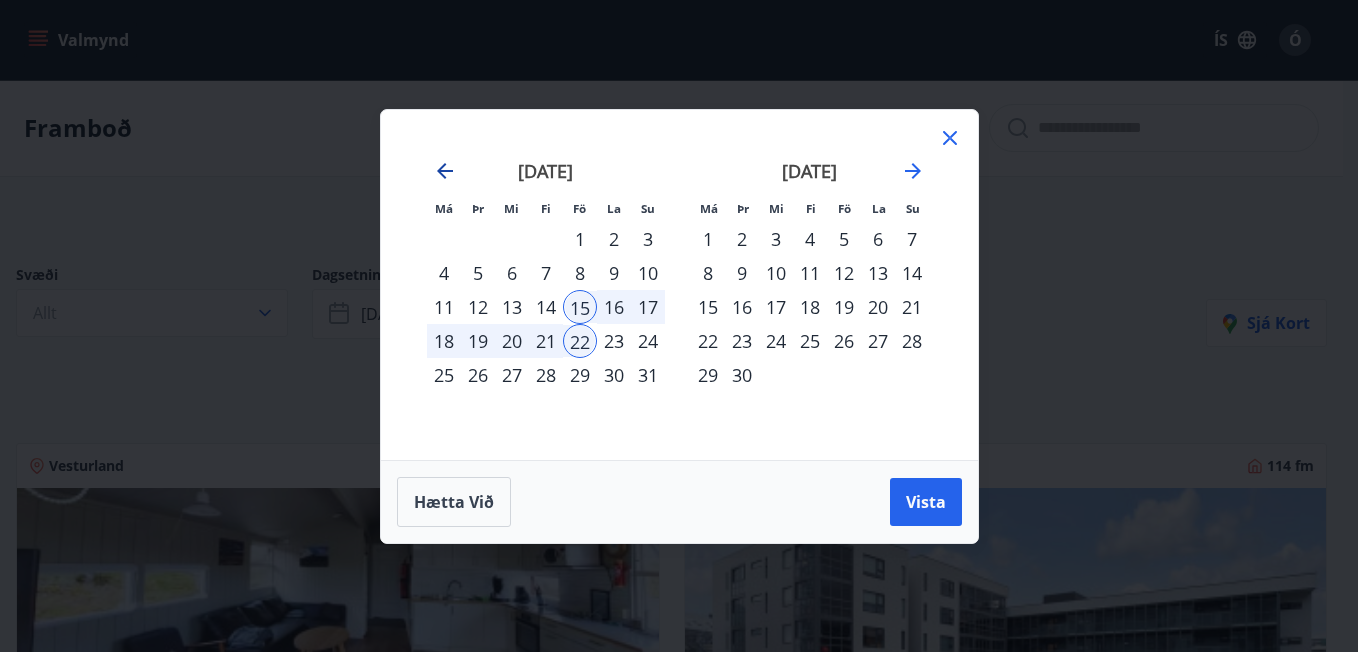 click 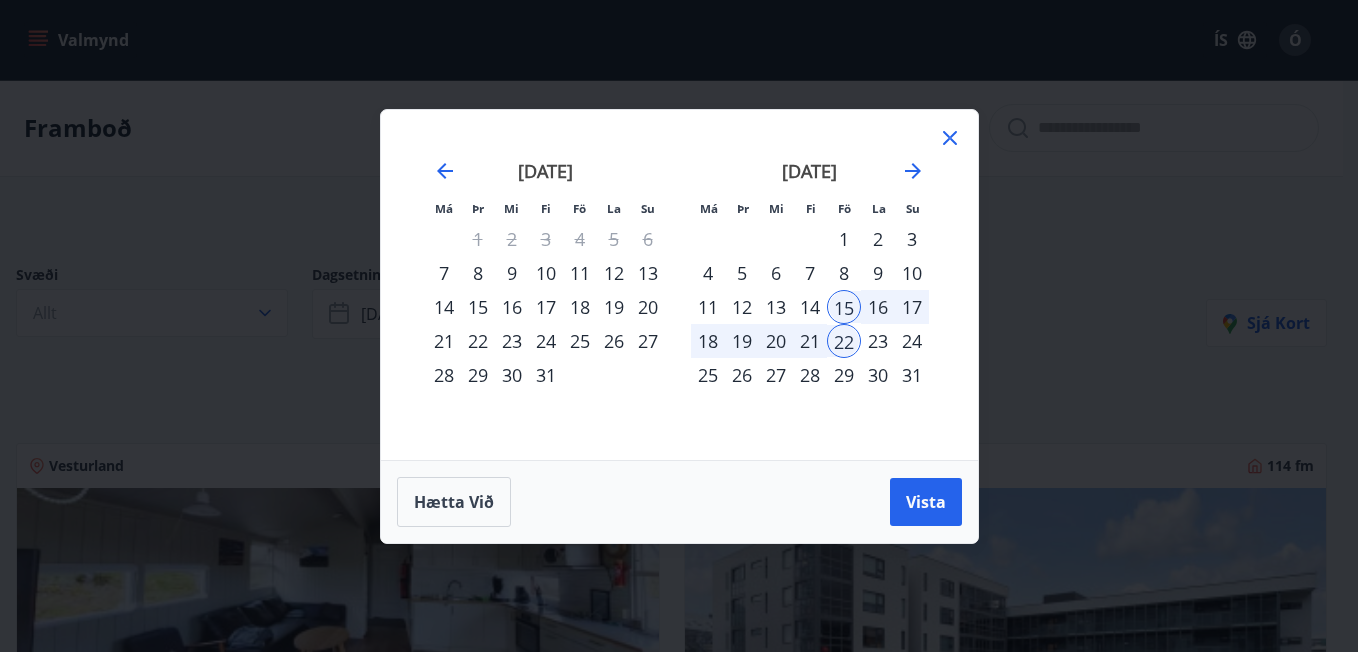 click on "25" at bounding box center [580, 341] 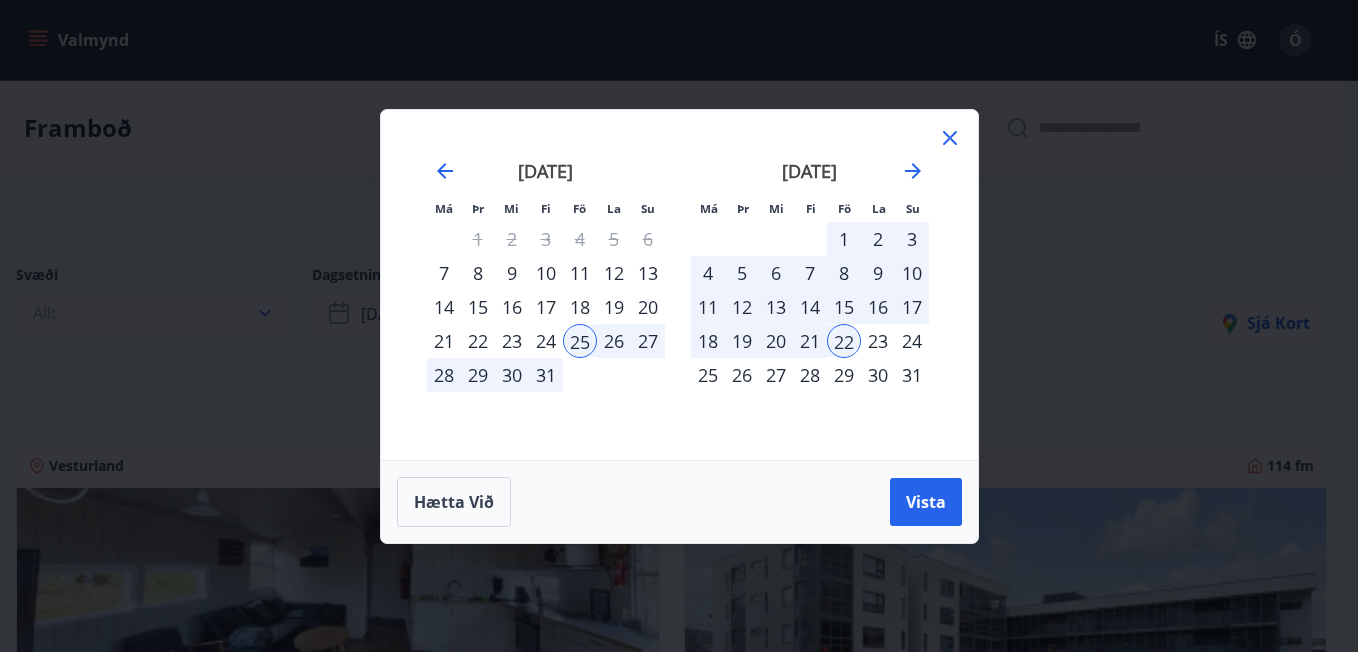 click on "18" at bounding box center (580, 307) 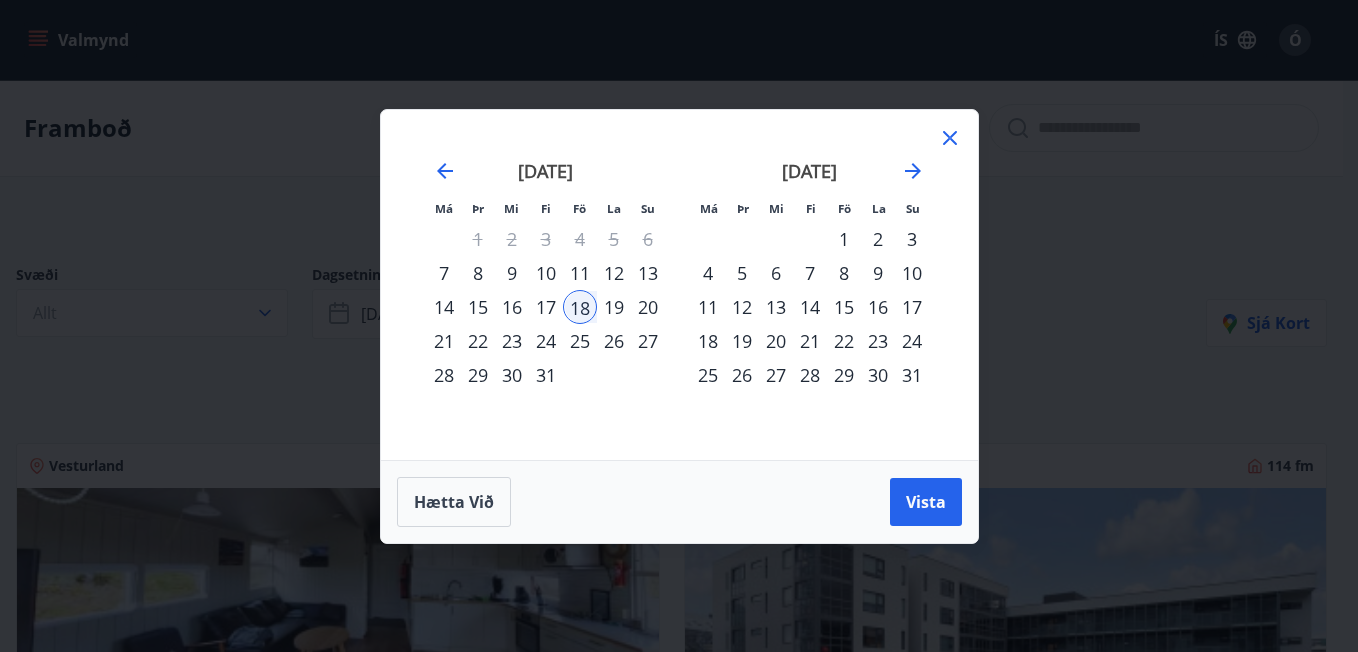 click on "25" at bounding box center [580, 341] 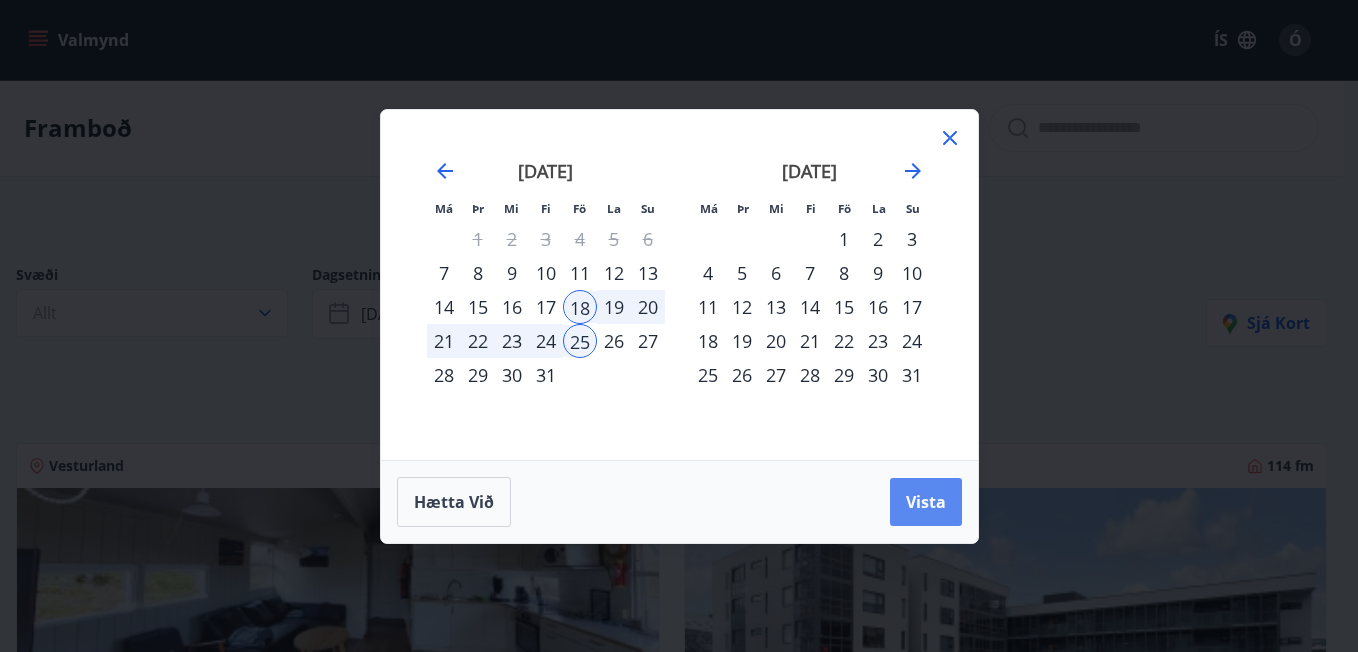 click on "Vista" at bounding box center [926, 502] 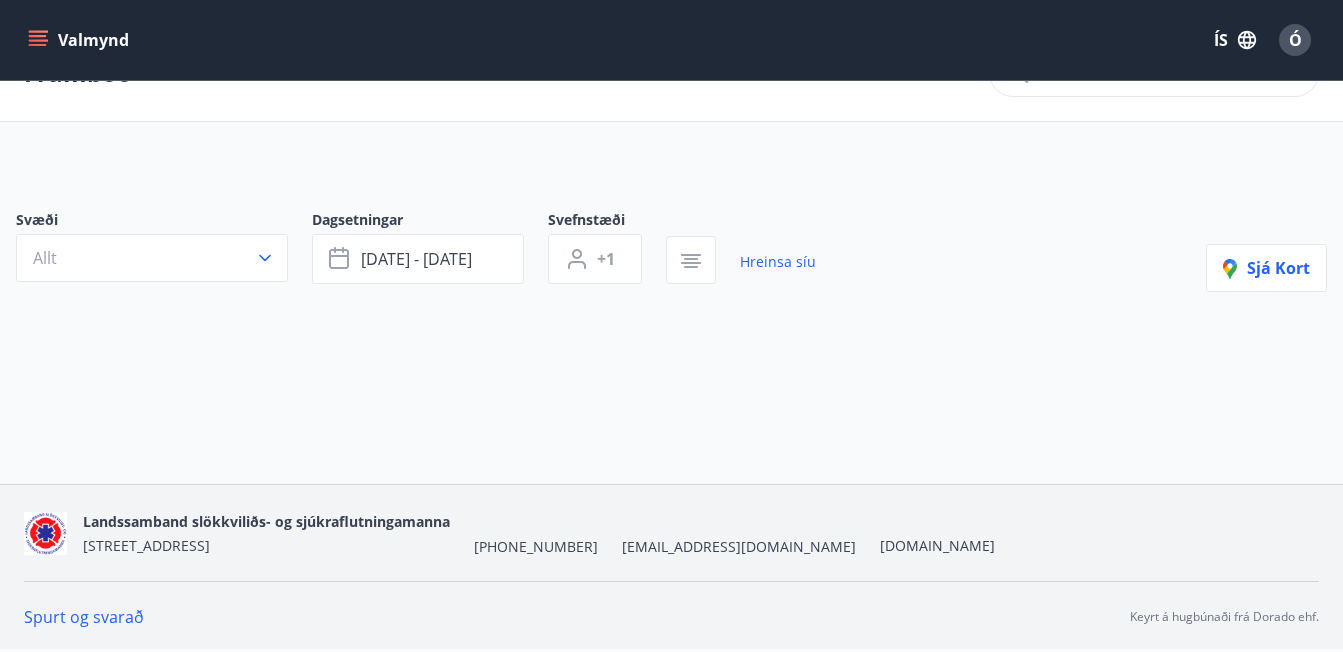 scroll, scrollTop: 0, scrollLeft: 0, axis: both 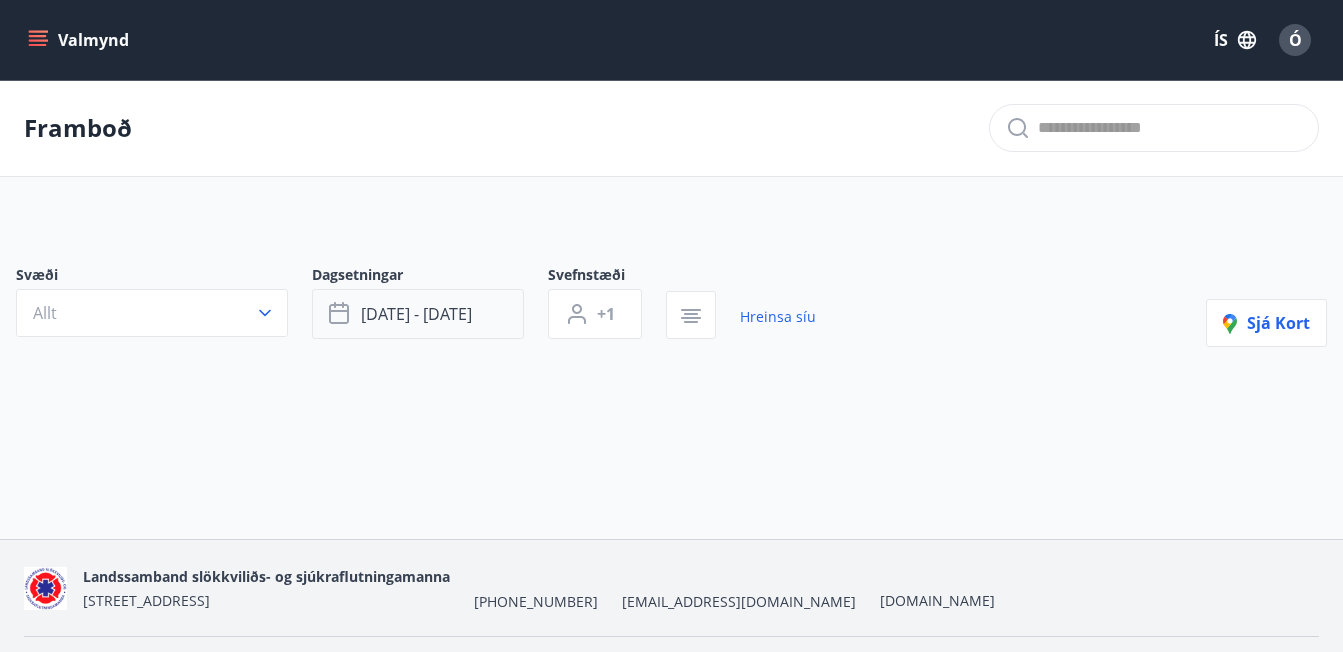 click on "[DATE] - [DATE]" at bounding box center [416, 314] 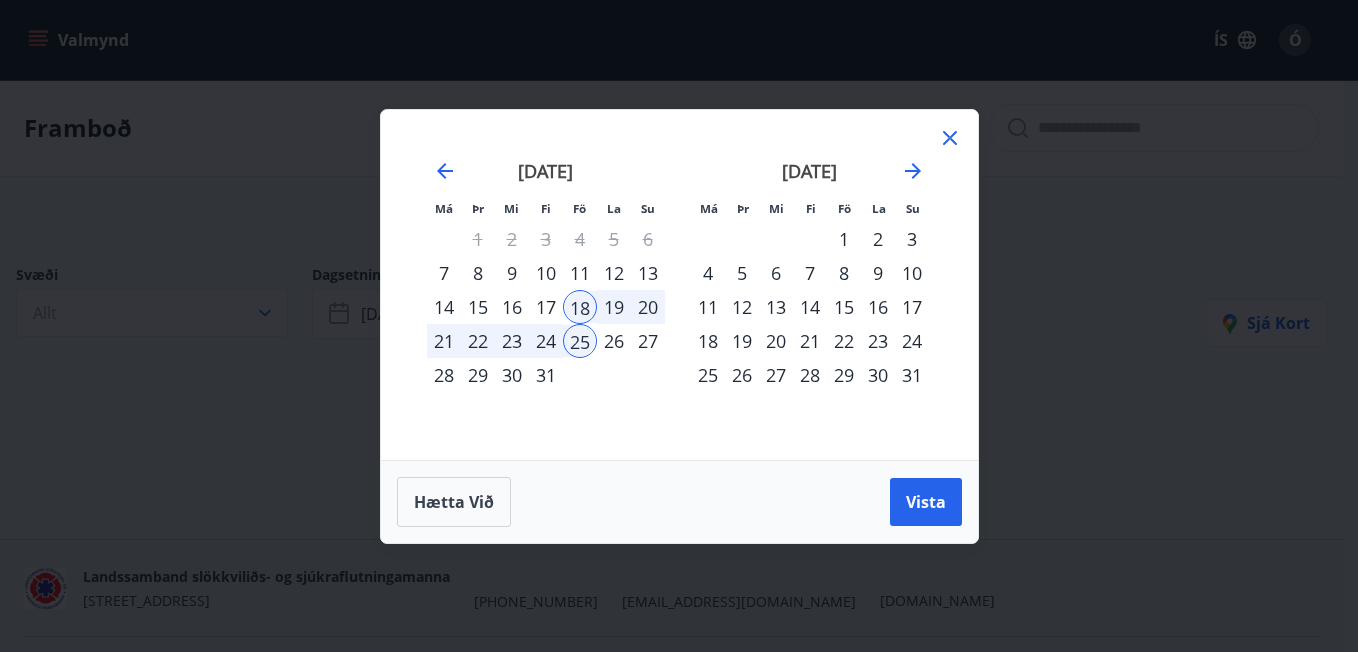 click on "25" at bounding box center [580, 341] 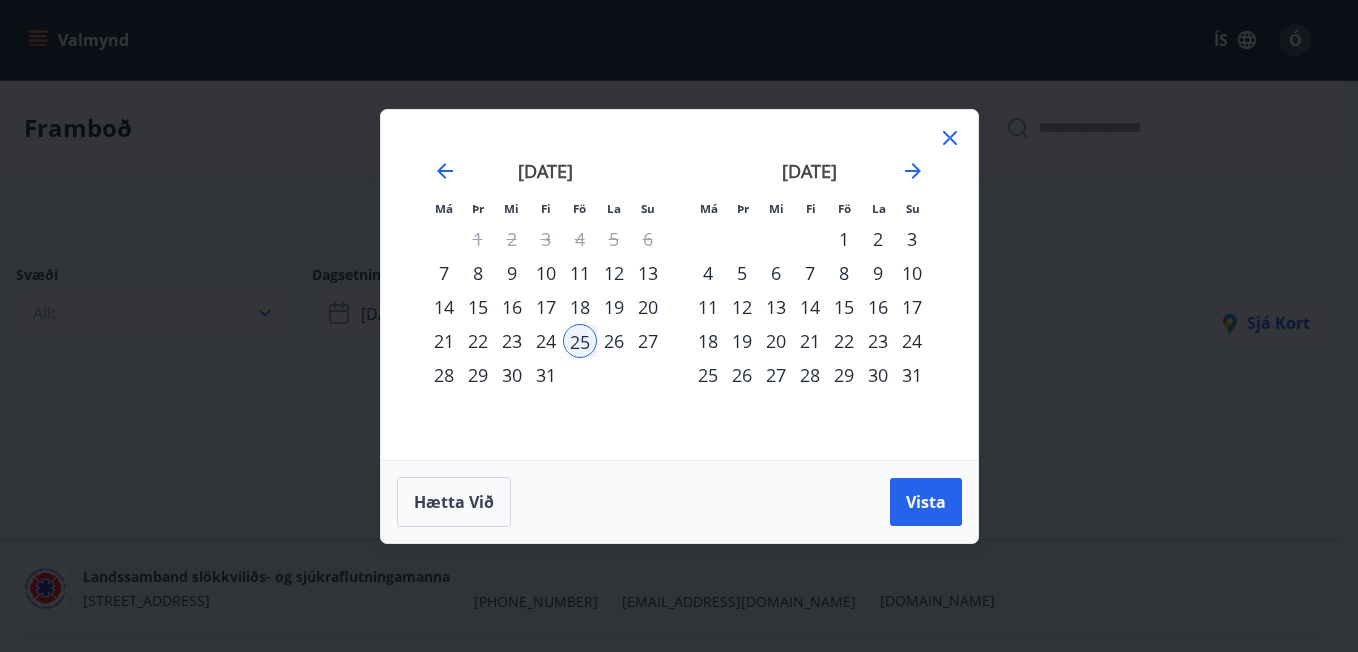click on "1" at bounding box center (844, 239) 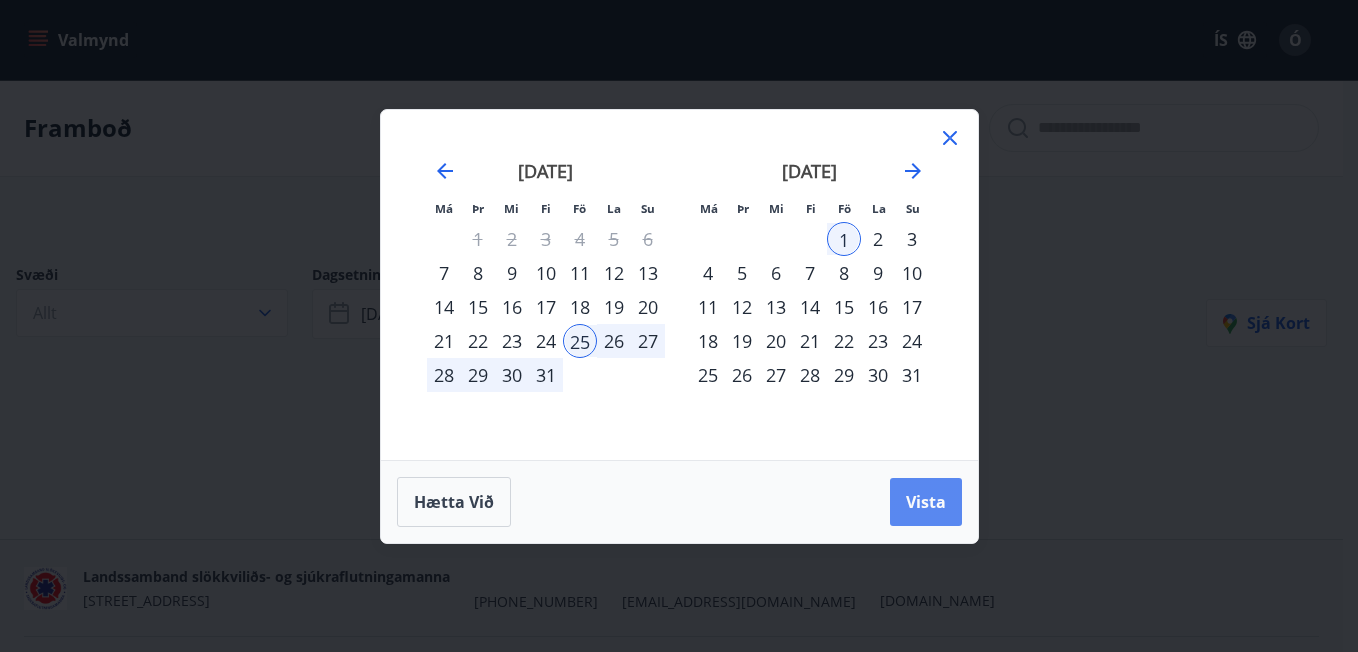 click on "Vista" at bounding box center (926, 502) 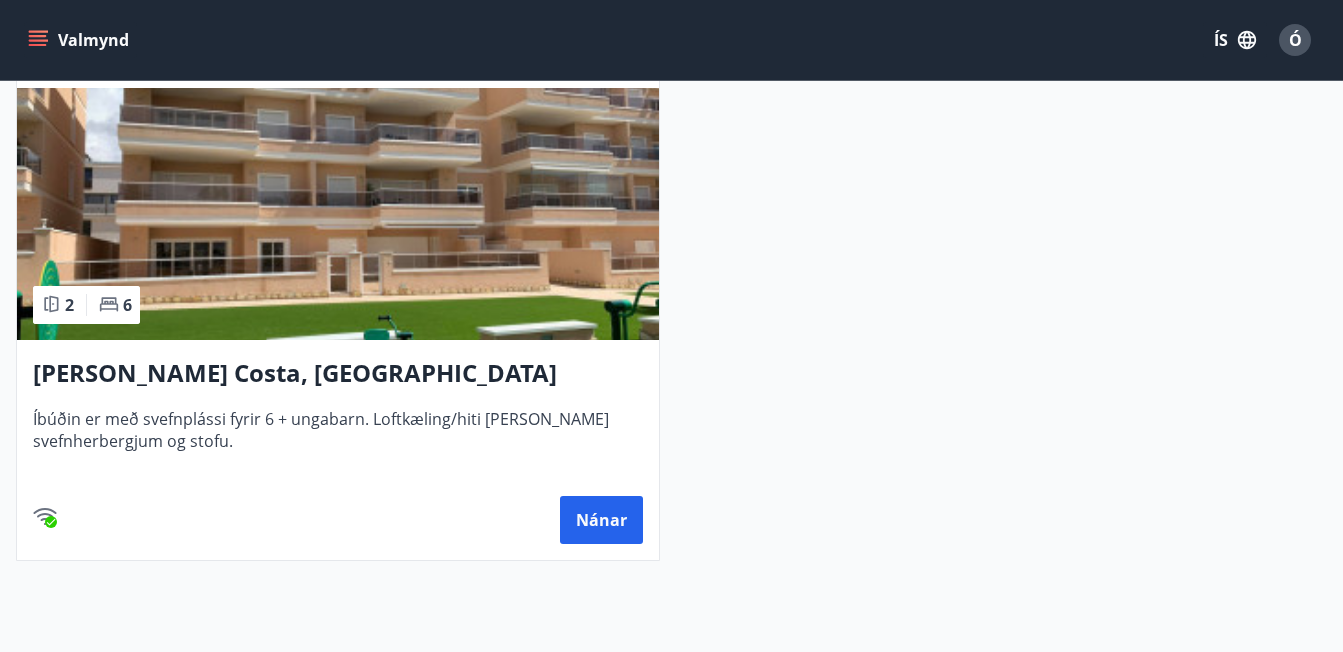 scroll, scrollTop: 0, scrollLeft: 0, axis: both 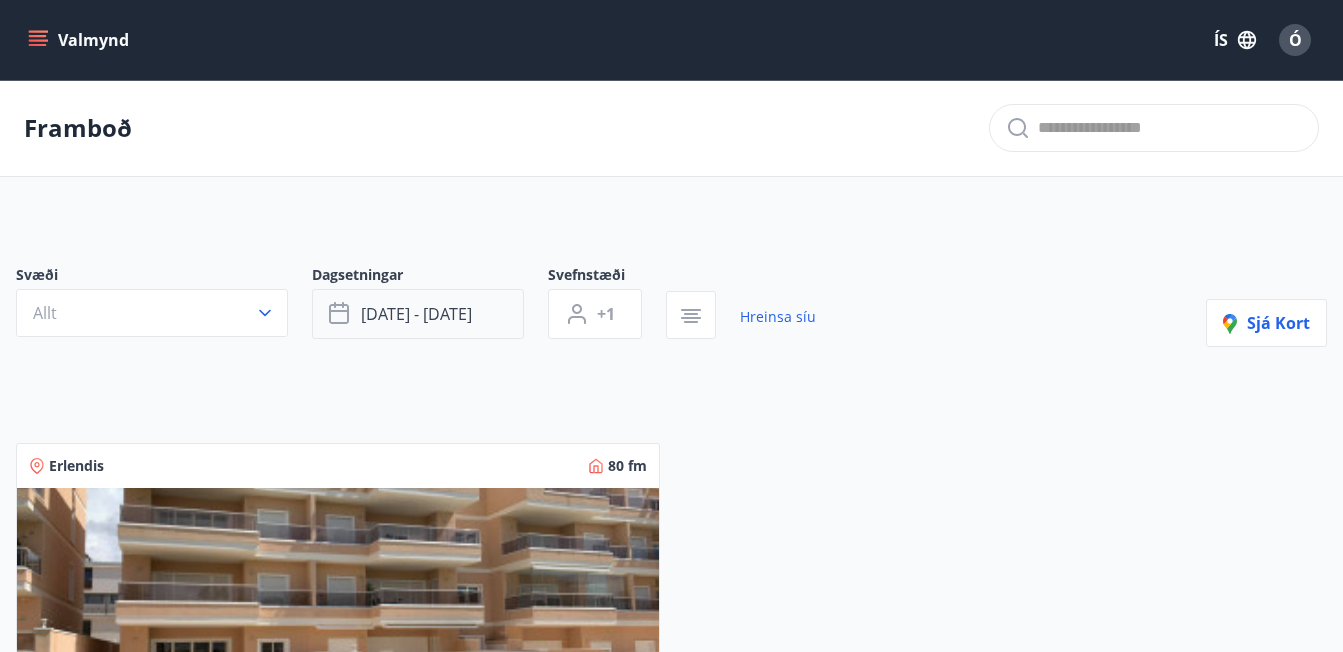 click on "[DATE] - [DATE]" at bounding box center (418, 314) 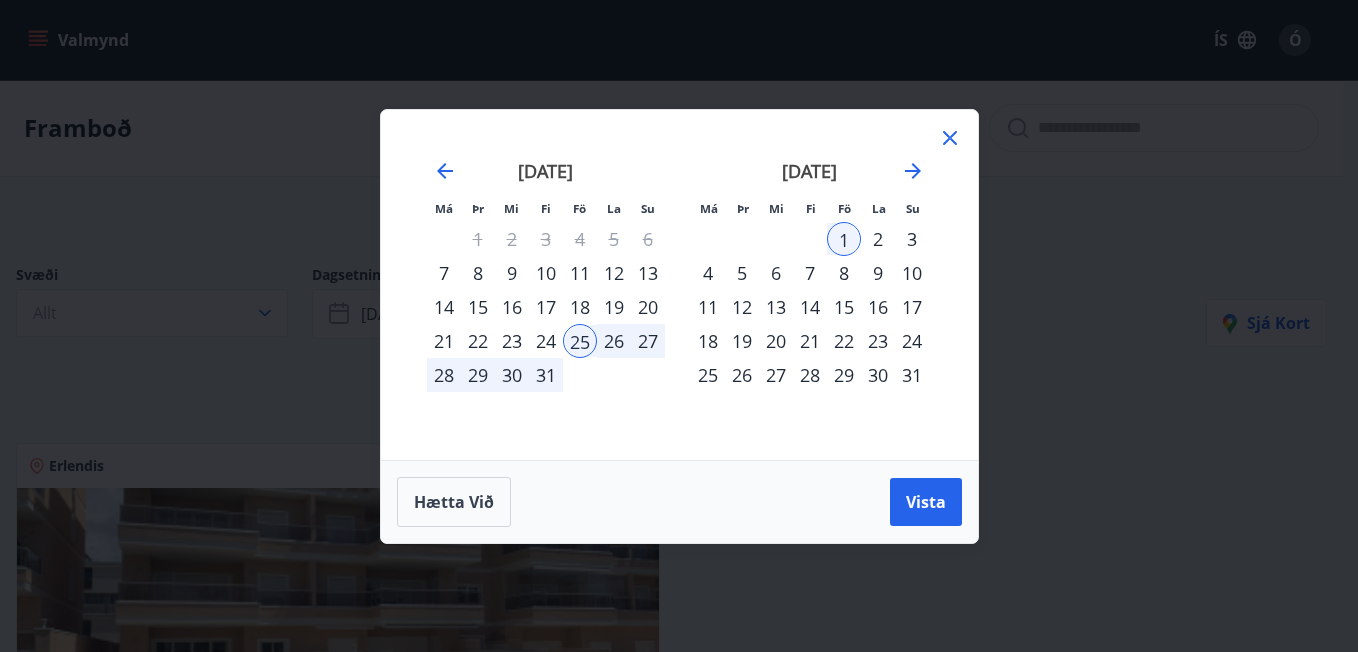 click on "8" at bounding box center (844, 273) 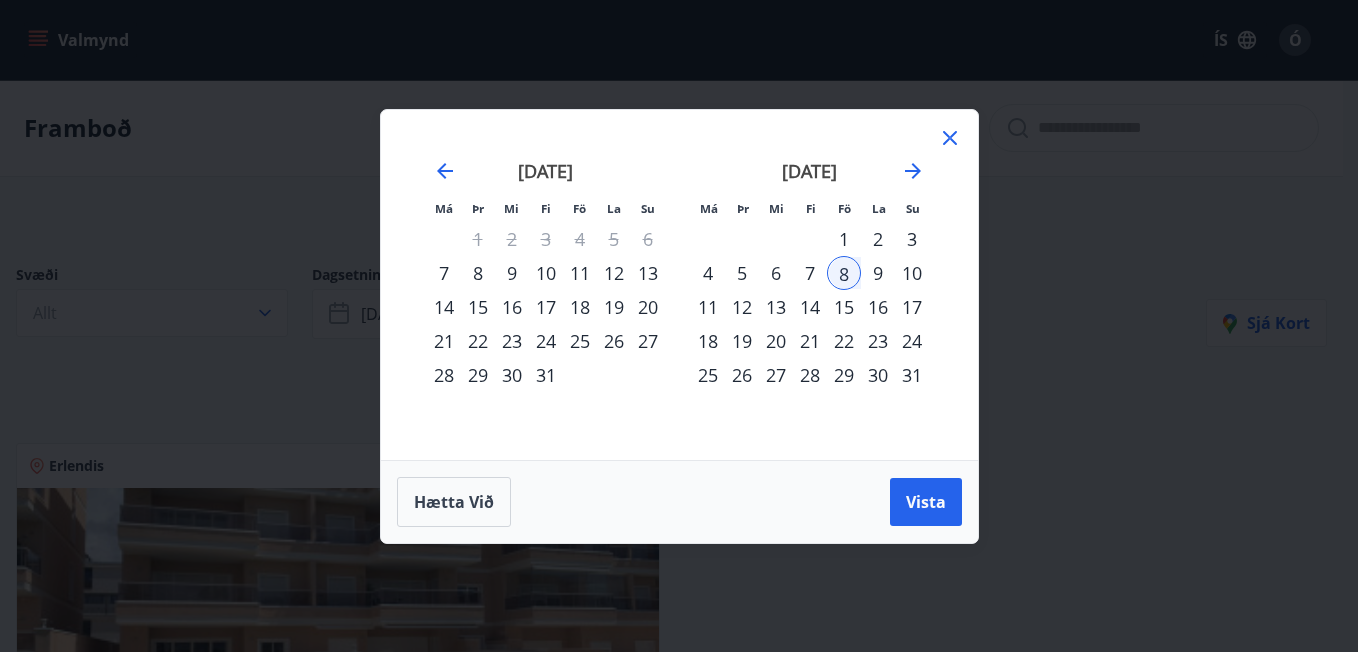 click on "15" at bounding box center [844, 307] 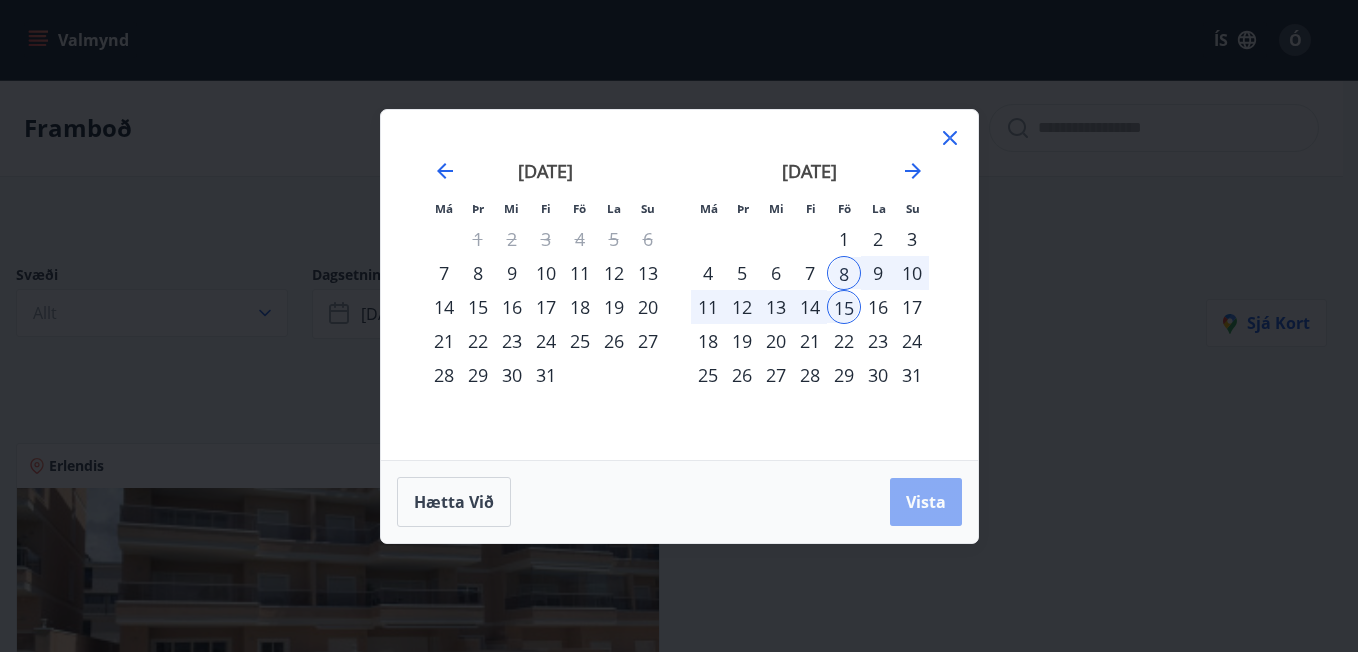 click on "Vista" at bounding box center (926, 502) 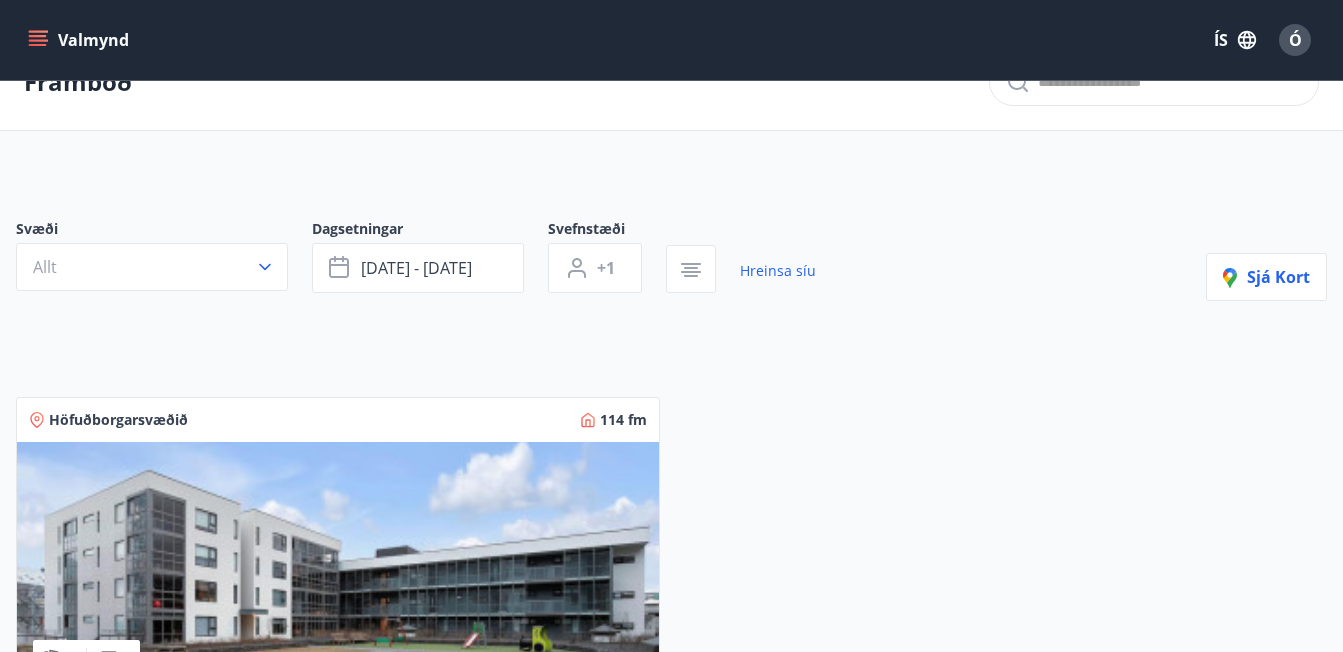 scroll, scrollTop: 0, scrollLeft: 0, axis: both 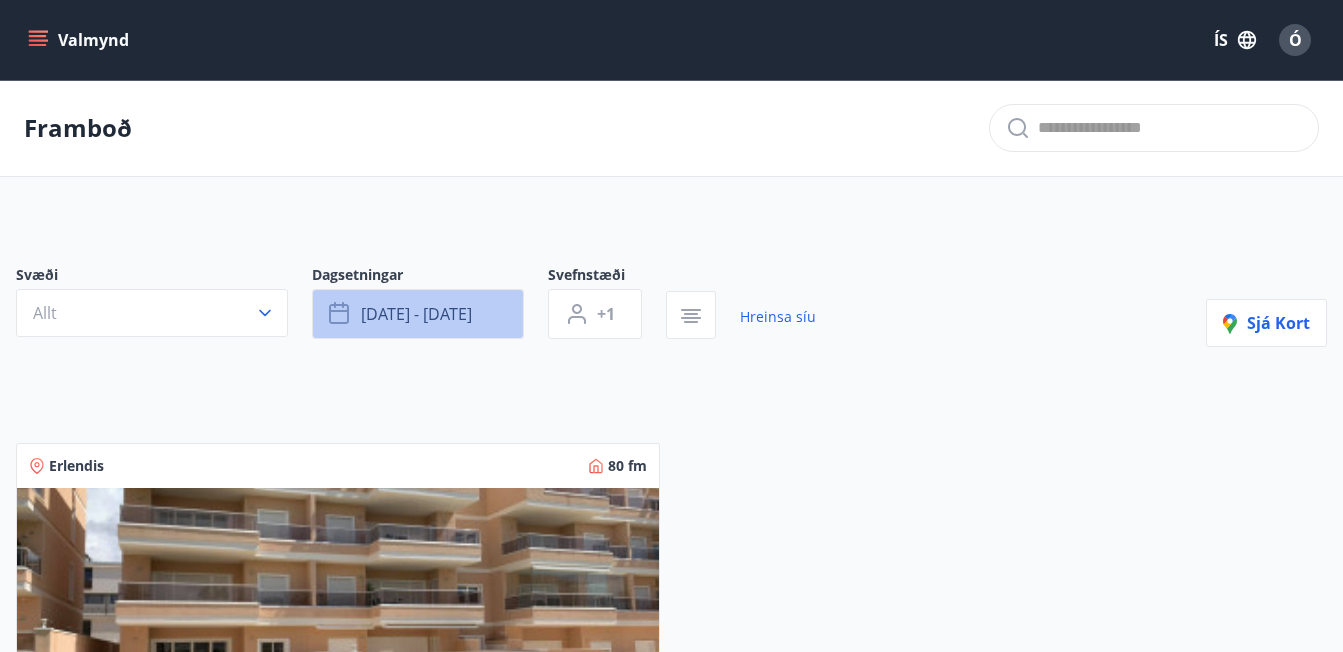 click on "[DATE] - [DATE]" at bounding box center (416, 314) 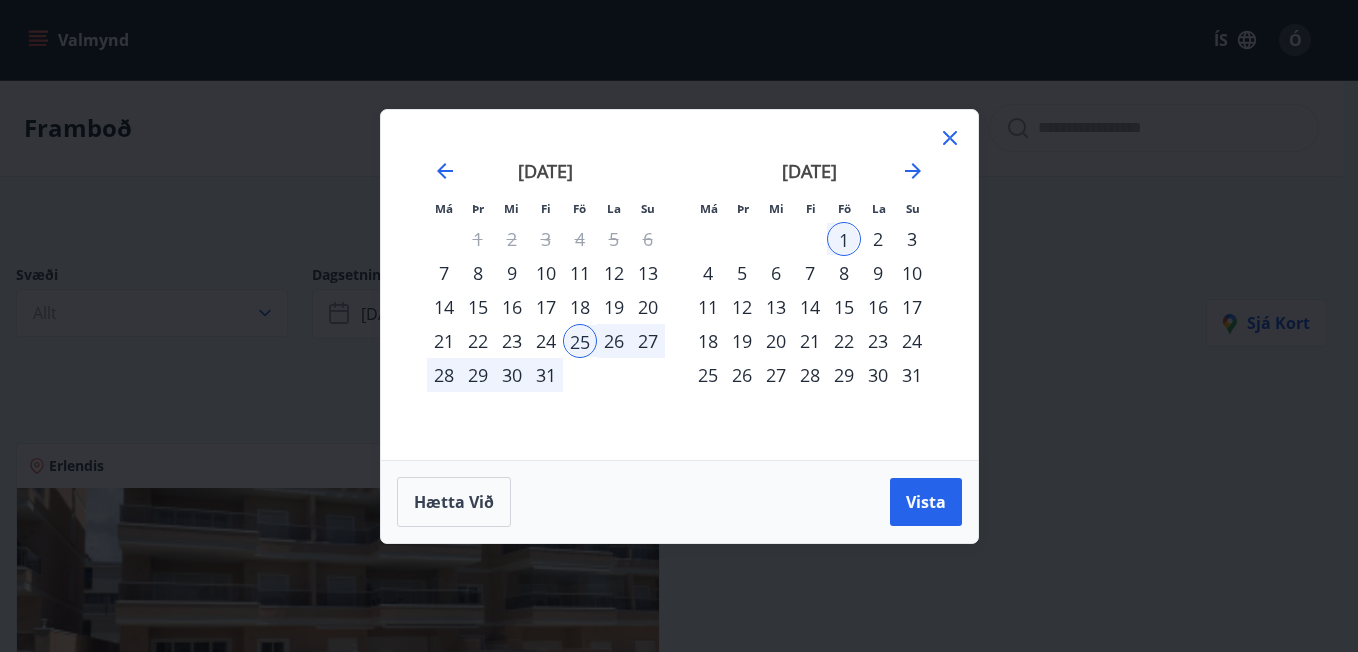 click on "15" at bounding box center (844, 307) 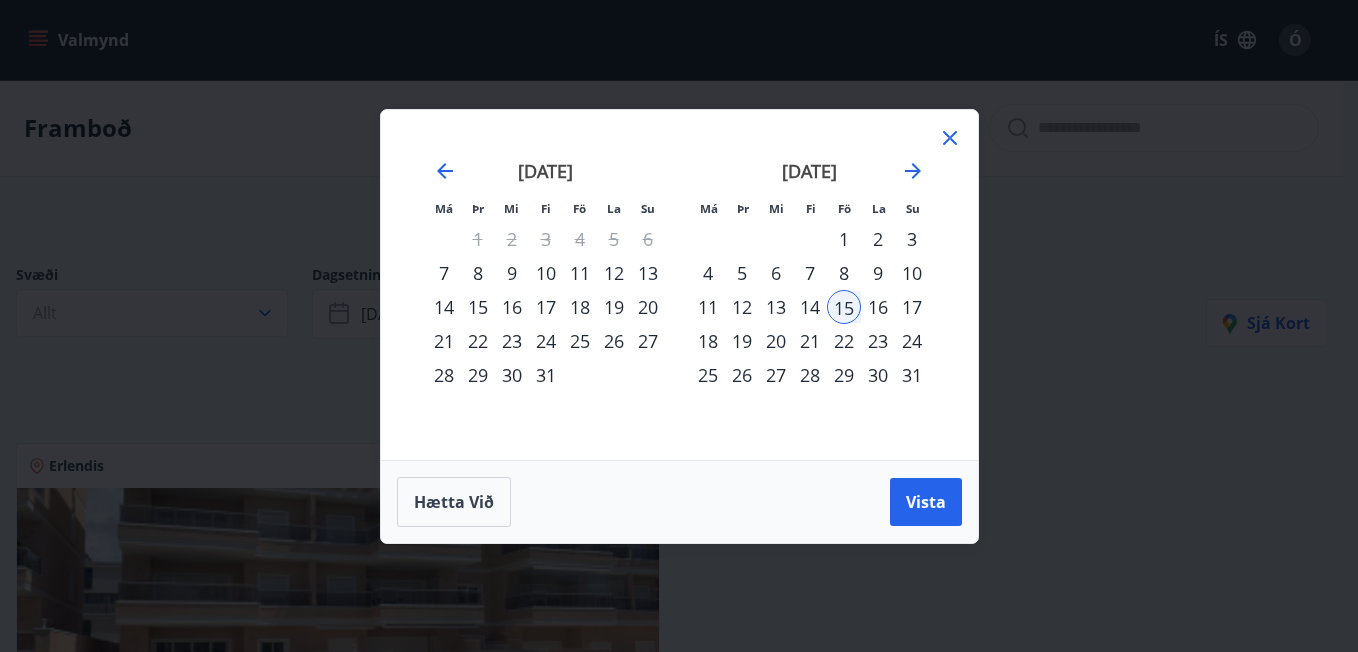 click on "22" at bounding box center [844, 341] 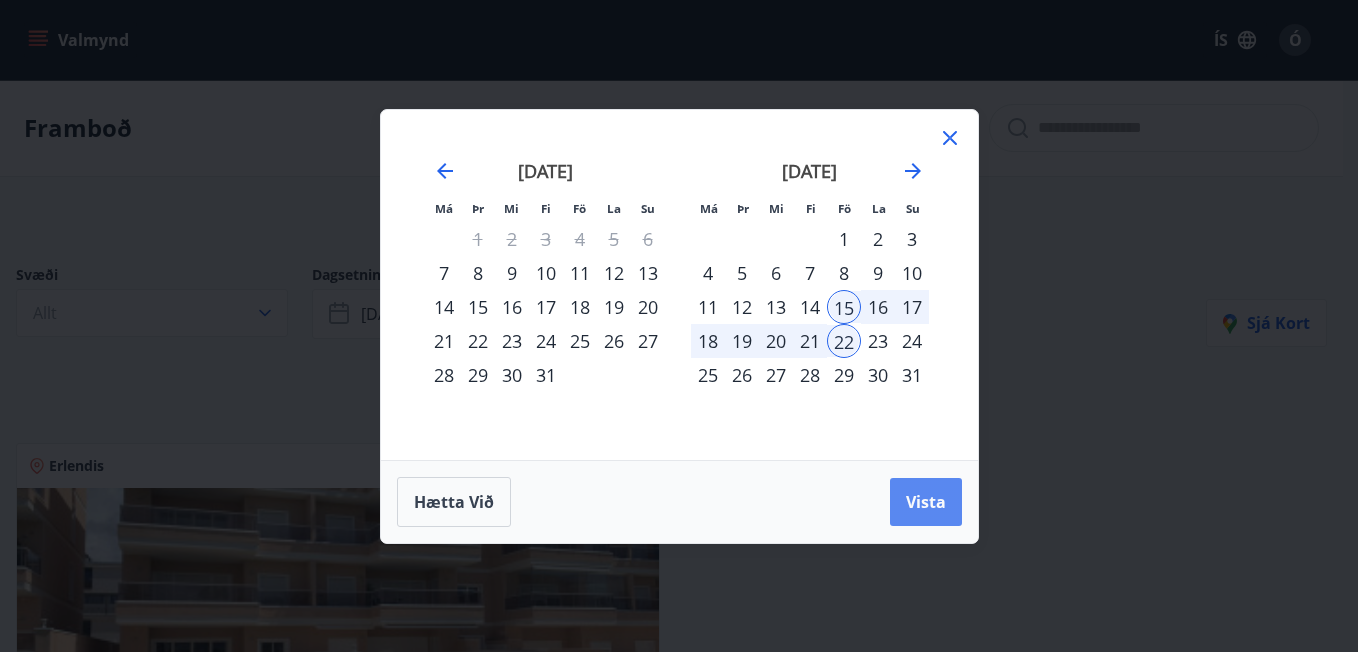 click on "Vista" at bounding box center [926, 502] 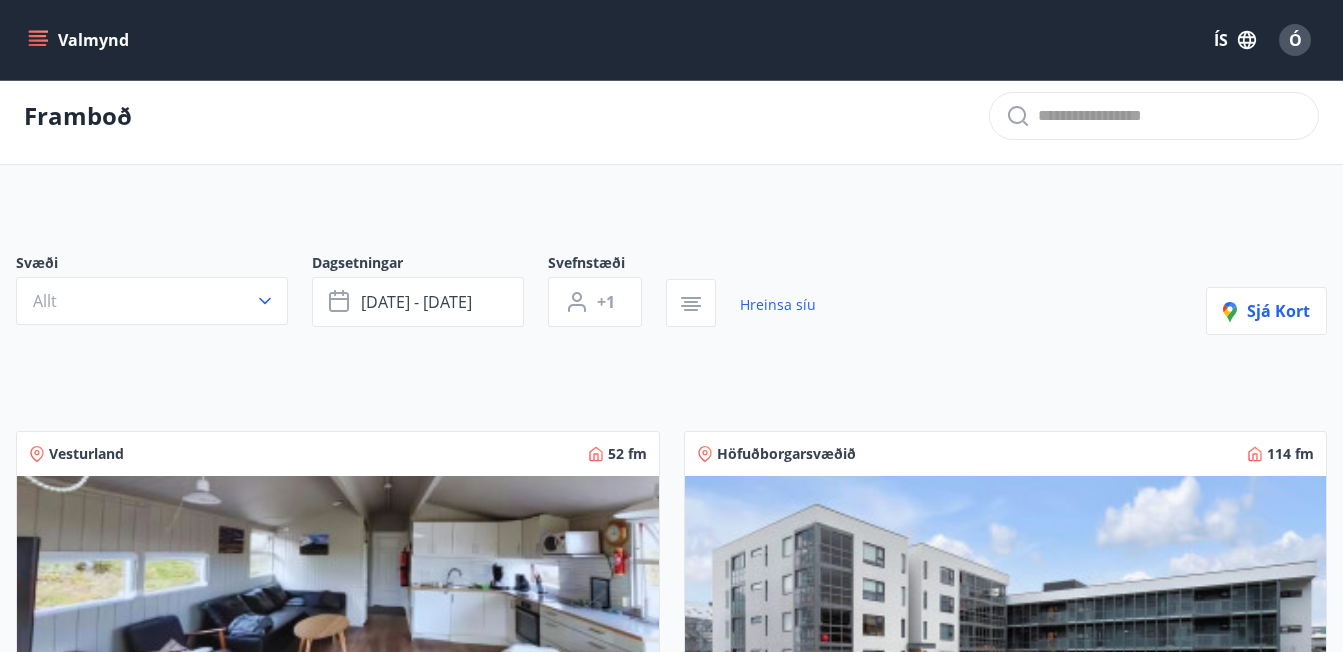 scroll, scrollTop: 0, scrollLeft: 0, axis: both 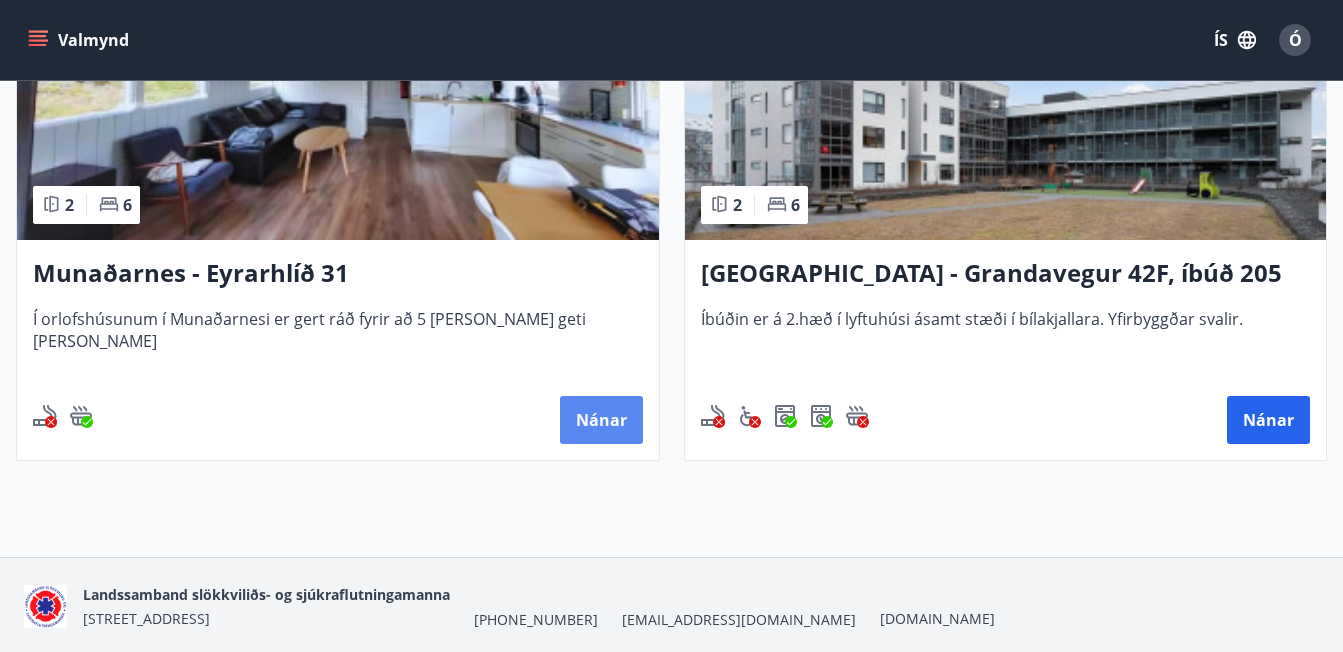 click on "Nánar" at bounding box center [601, 420] 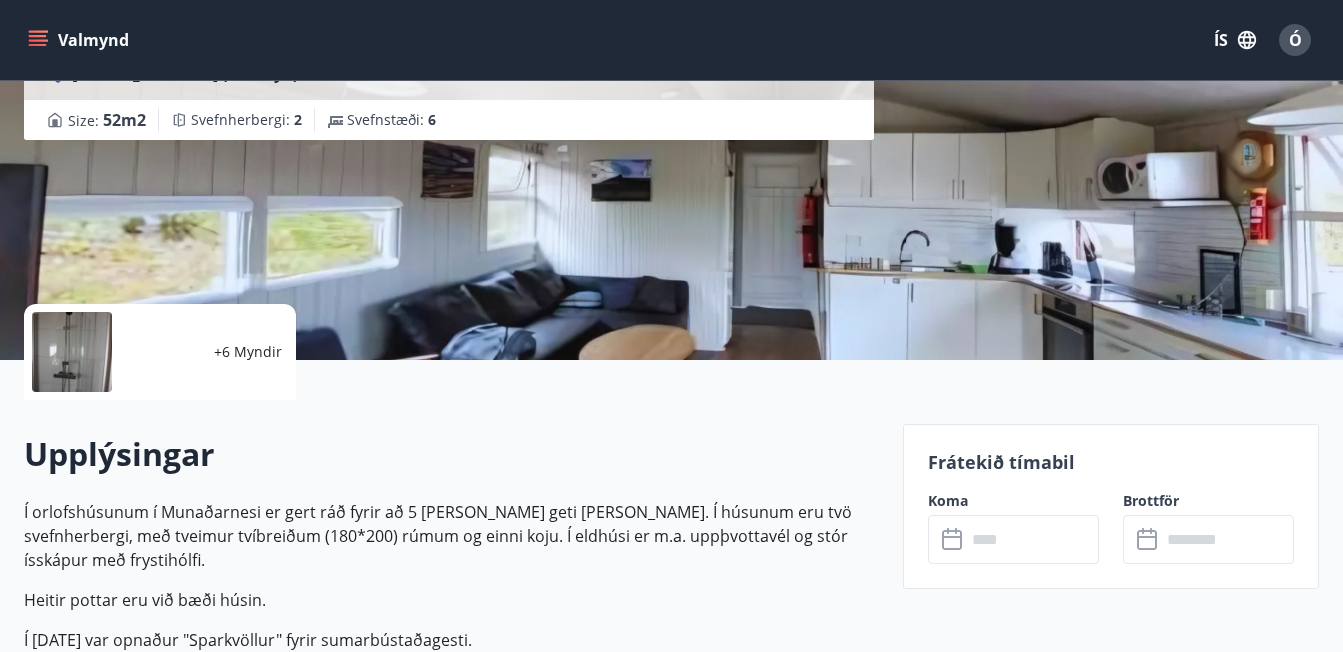 scroll, scrollTop: 0, scrollLeft: 0, axis: both 